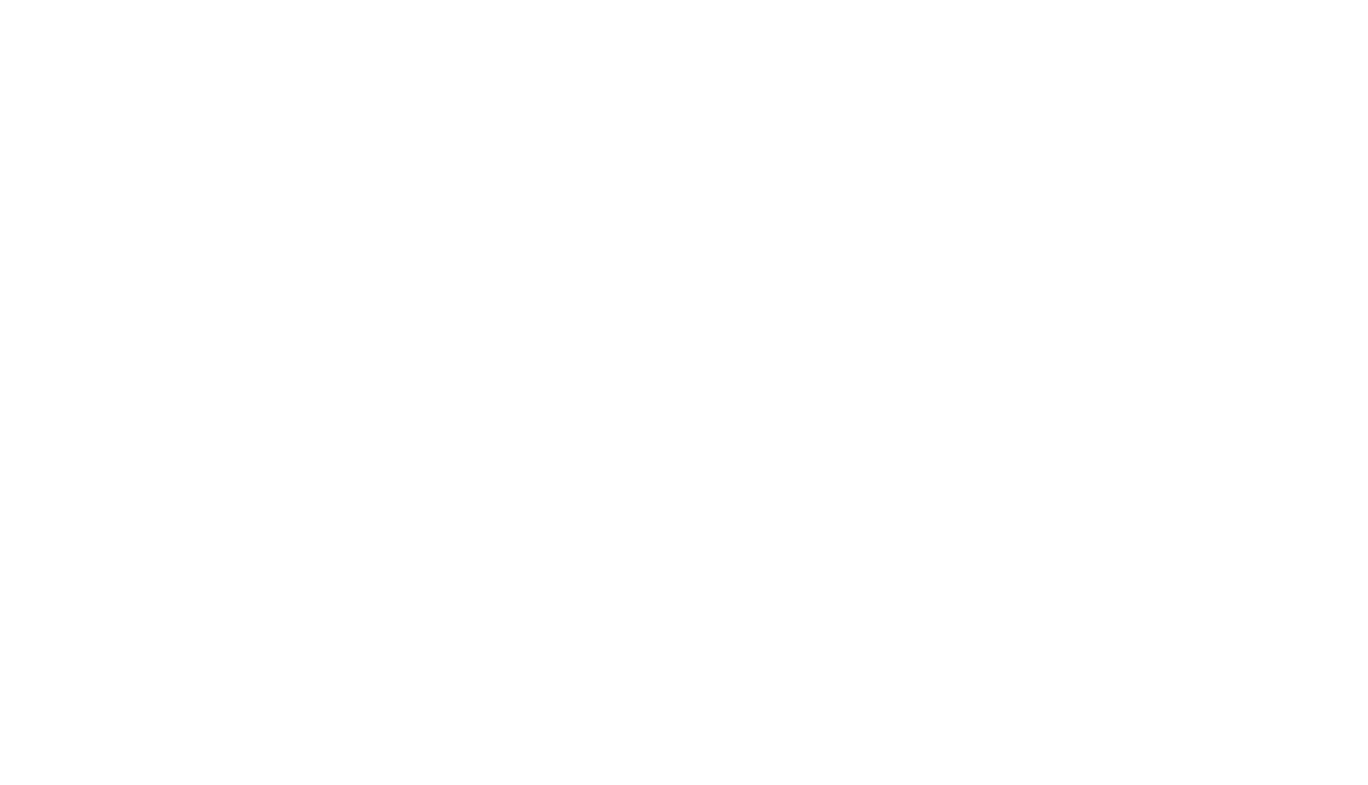 scroll, scrollTop: 0, scrollLeft: 0, axis: both 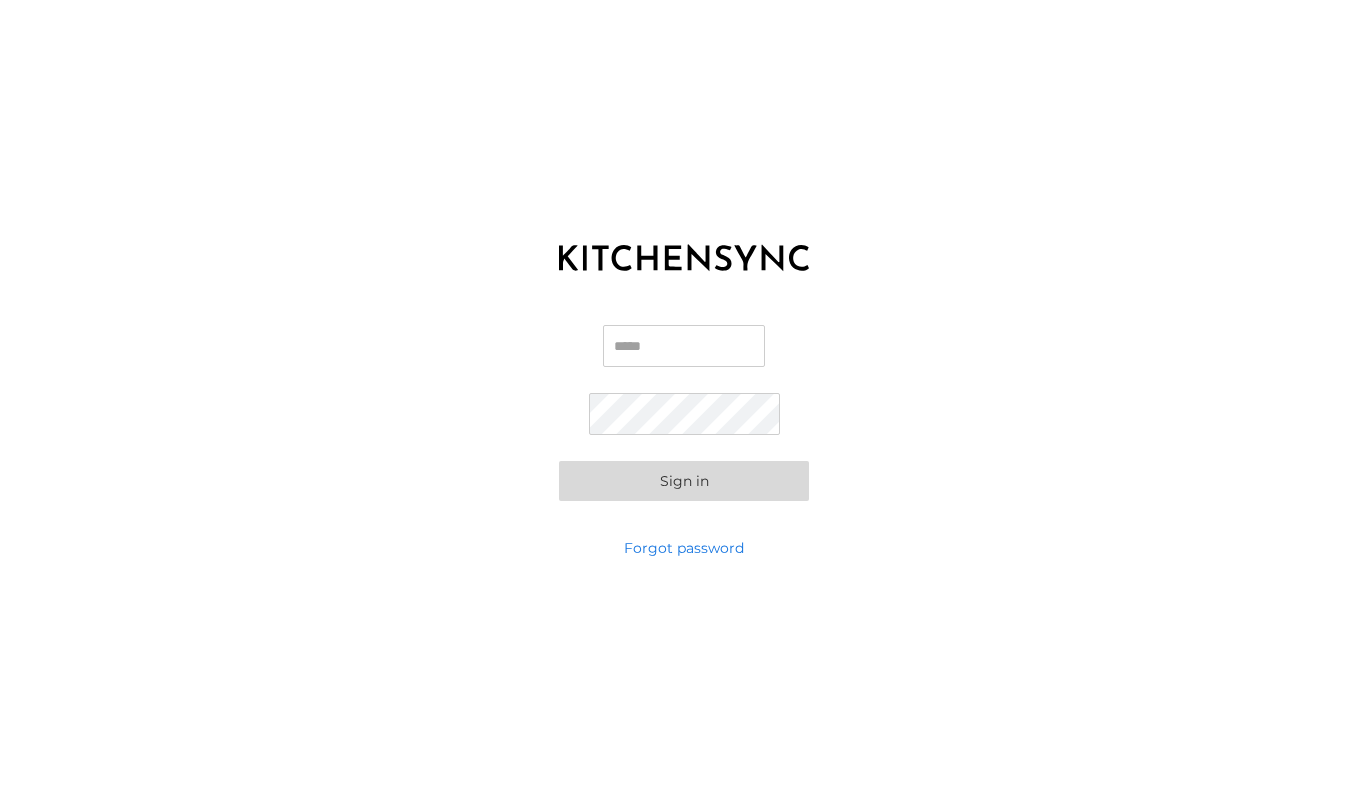 click on "Email" at bounding box center [684, 346] 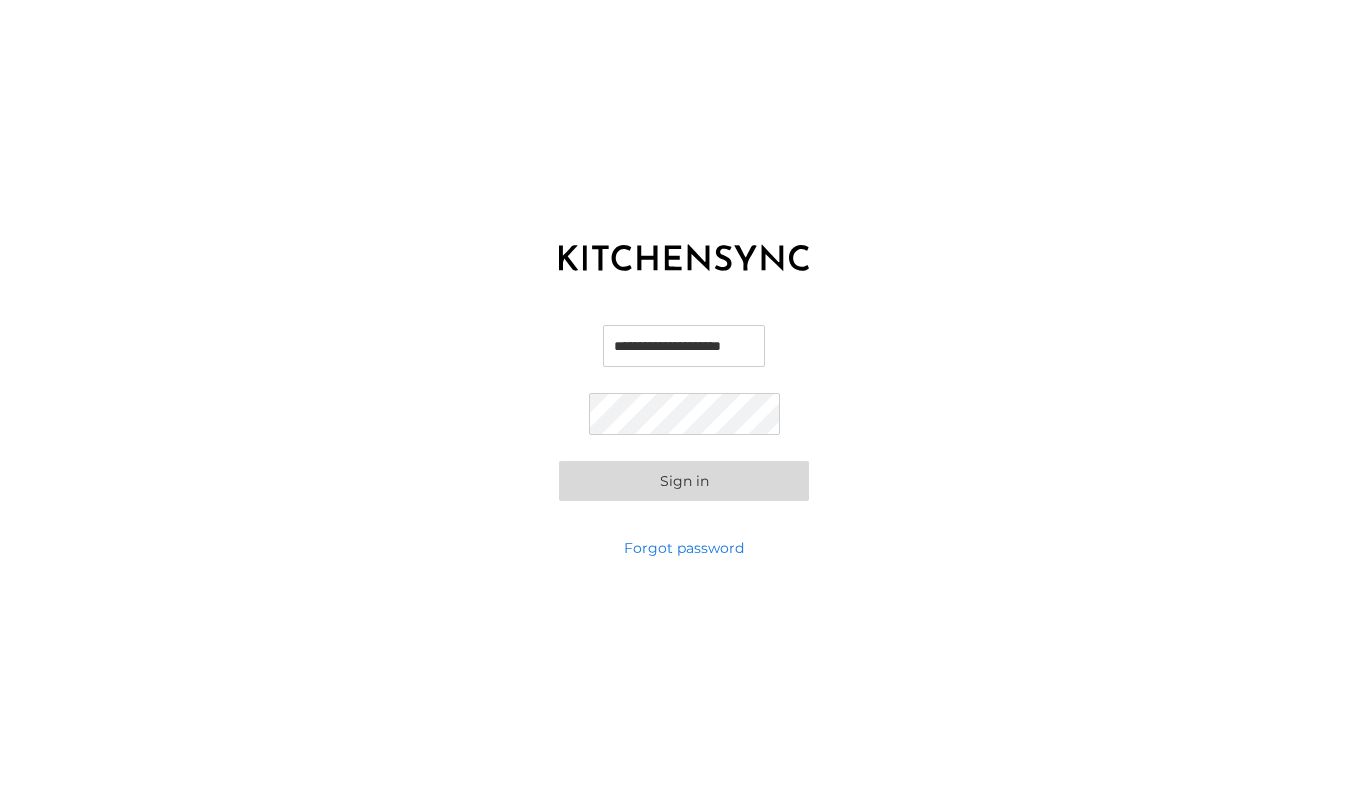 type on "**********" 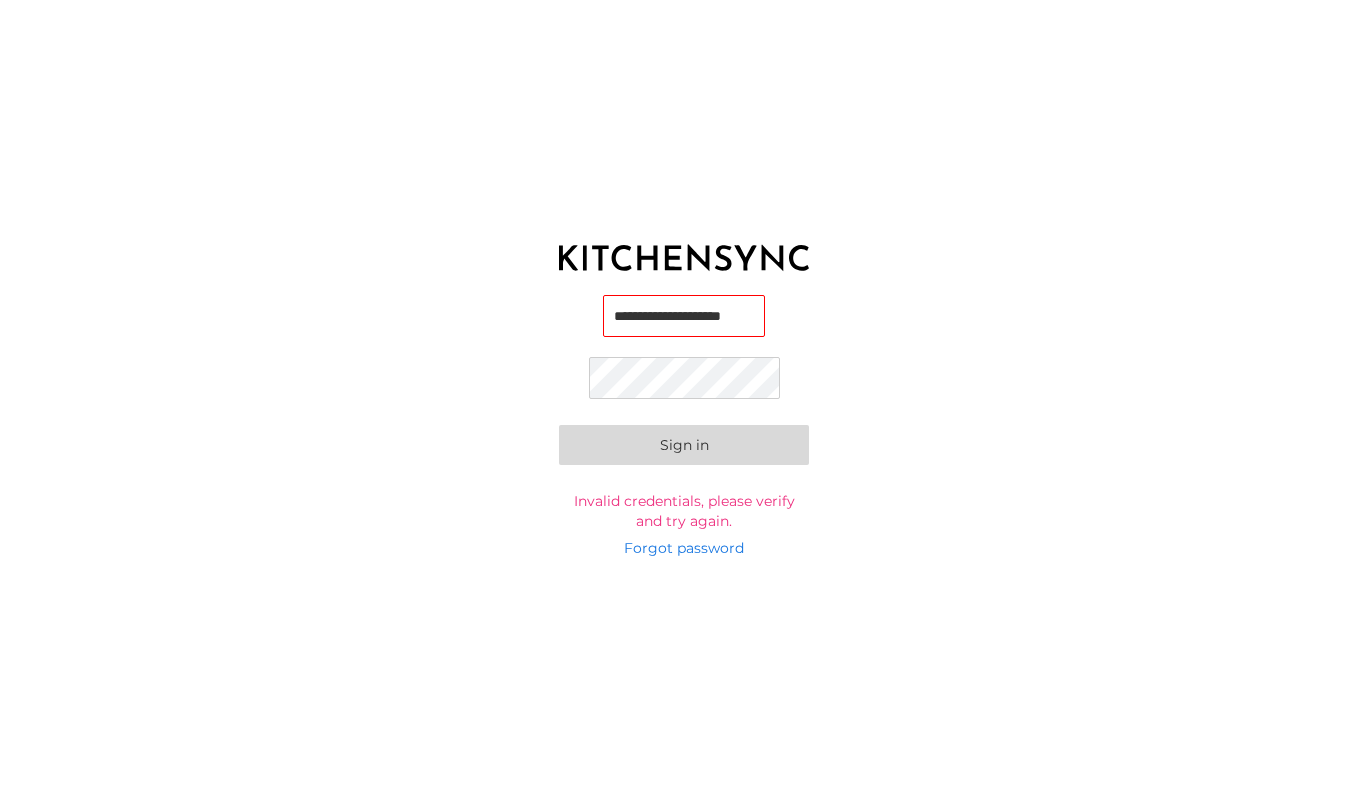 click on "Sign in" at bounding box center (684, 445) 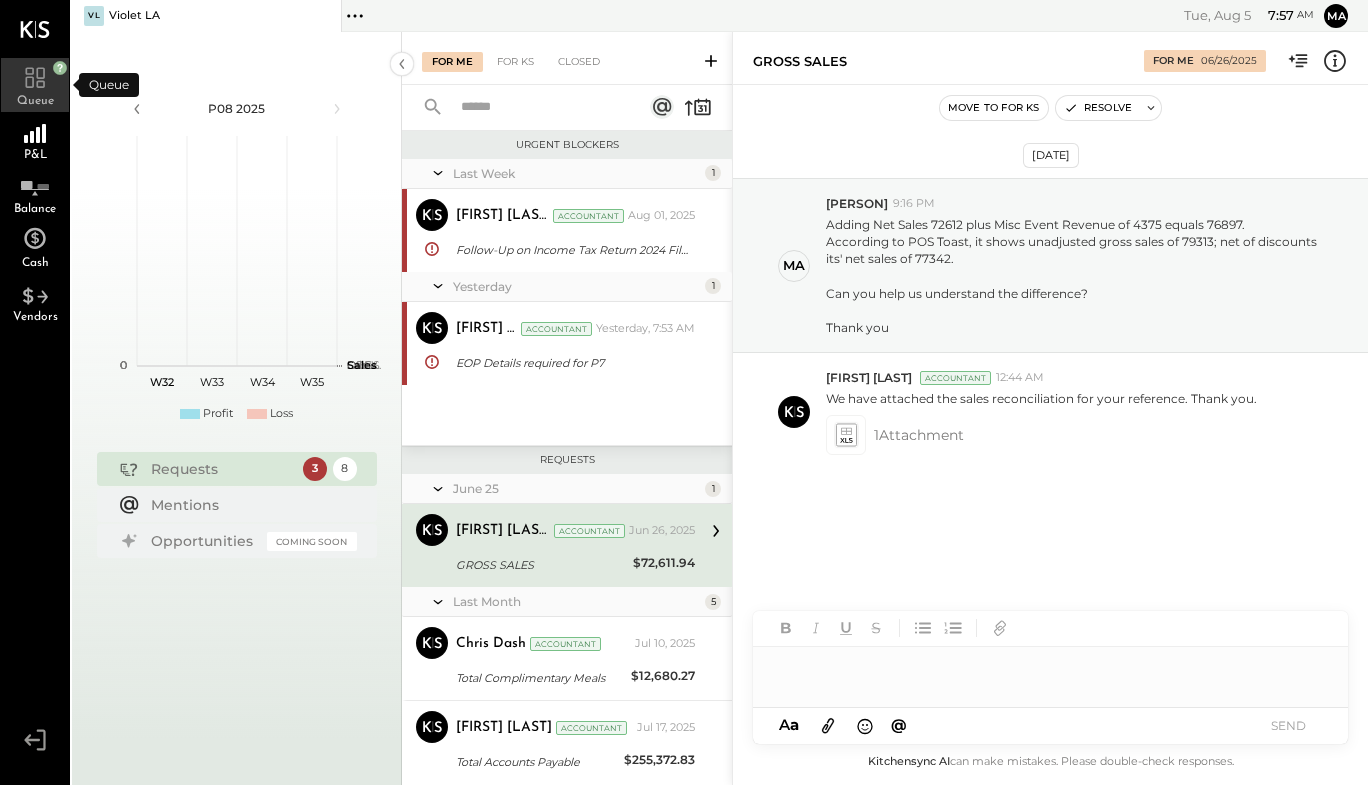scroll, scrollTop: 89, scrollLeft: 0, axis: vertical 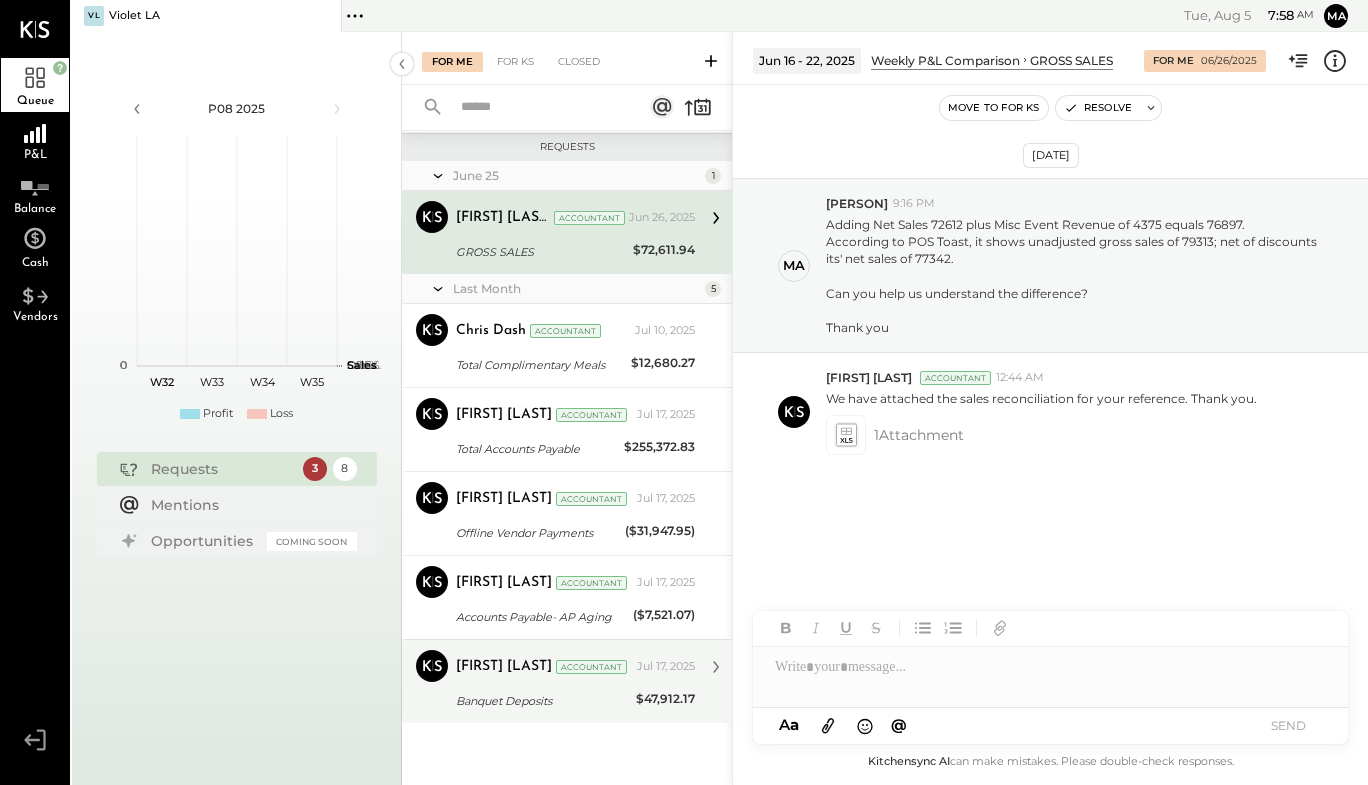 click on "[FIRST] [LAST] [OCCUPATION] [DATE]" at bounding box center [575, 667] 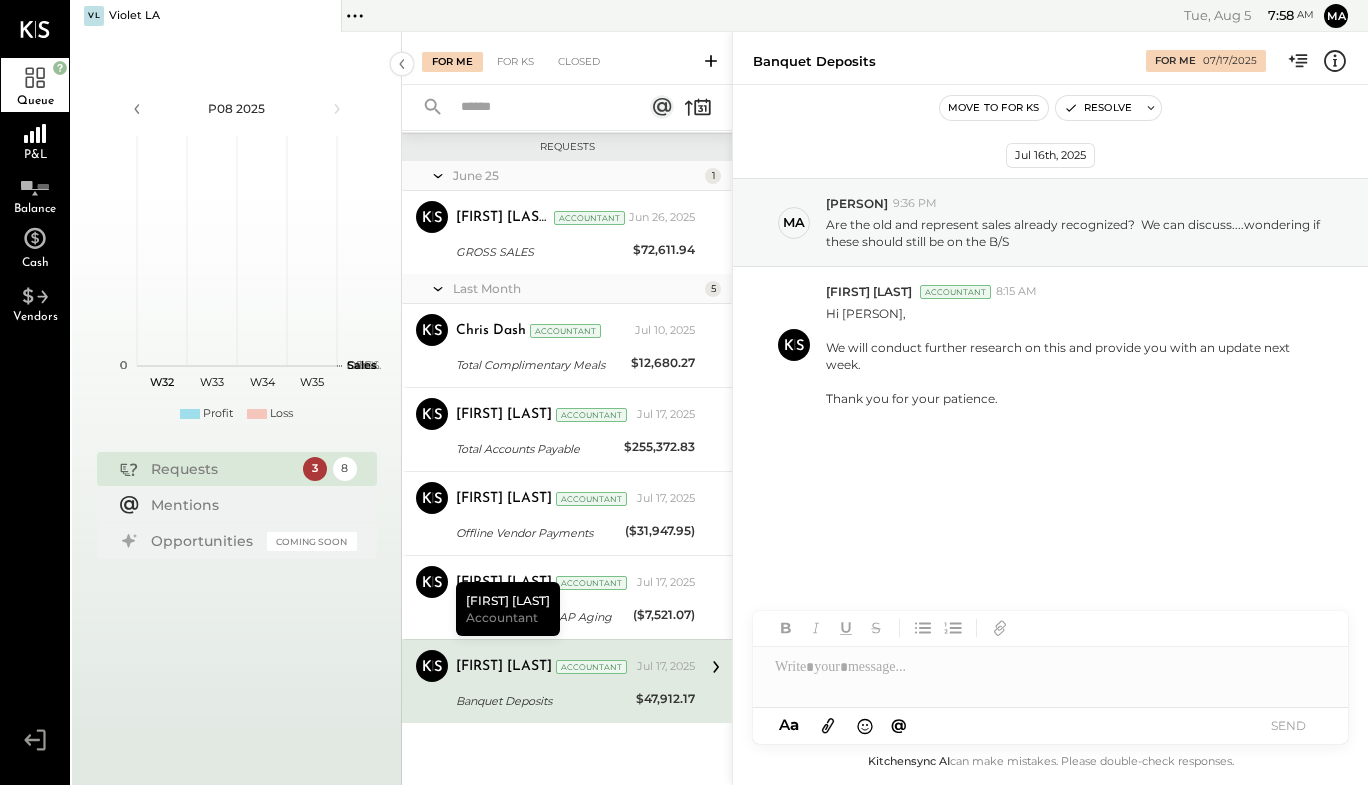 click on "Requests" at bounding box center [222, 469] 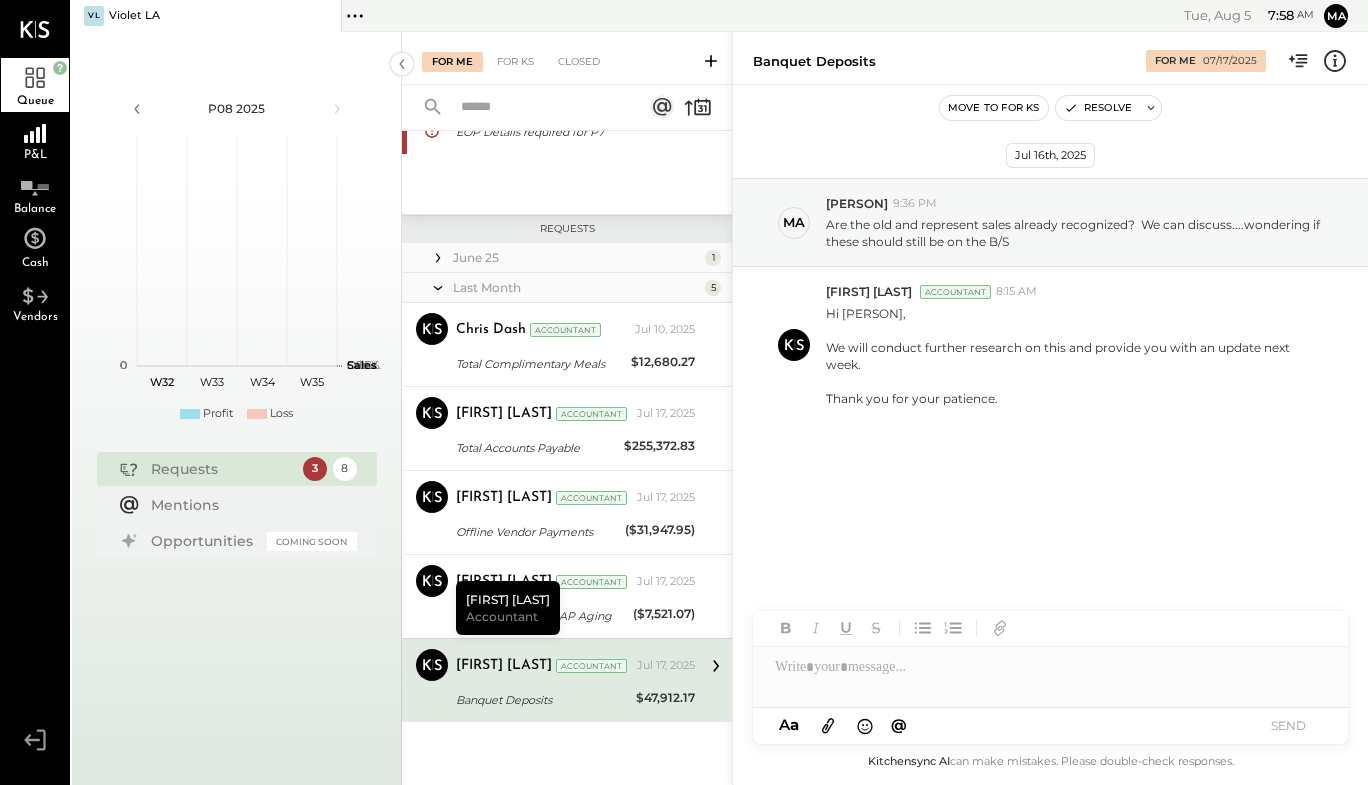 scroll, scrollTop: 230, scrollLeft: 0, axis: vertical 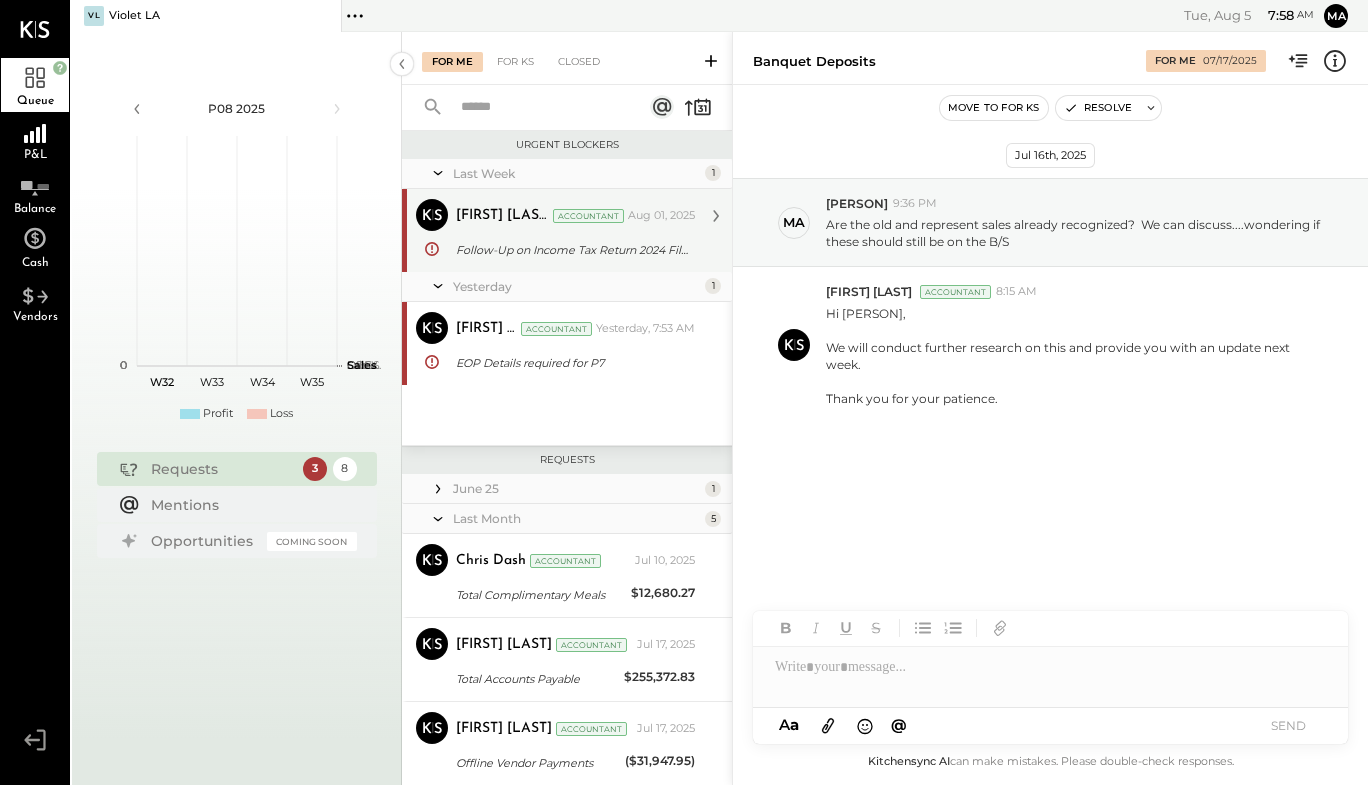 click on "[FIRST] [LAST] [OCCUPATION] [DATE] Follow-Up on Income Tax Return 2024 Filing and Required Documents Hi [PERSON],
I hope this message finds you well.
We’re following up to check whether the Income Tax Return 2024 filing has been completed. If it has, we kindly request you to share the following for our records:
A copy of the filed Income Tax Return
The Adjusting Journal Entries (AJE), if applicable
If the return is not yet filed, please let us know if there’s any information or support you need from our side to proceed.
Looking forward to your response.
Thank you." at bounding box center (575, 230) 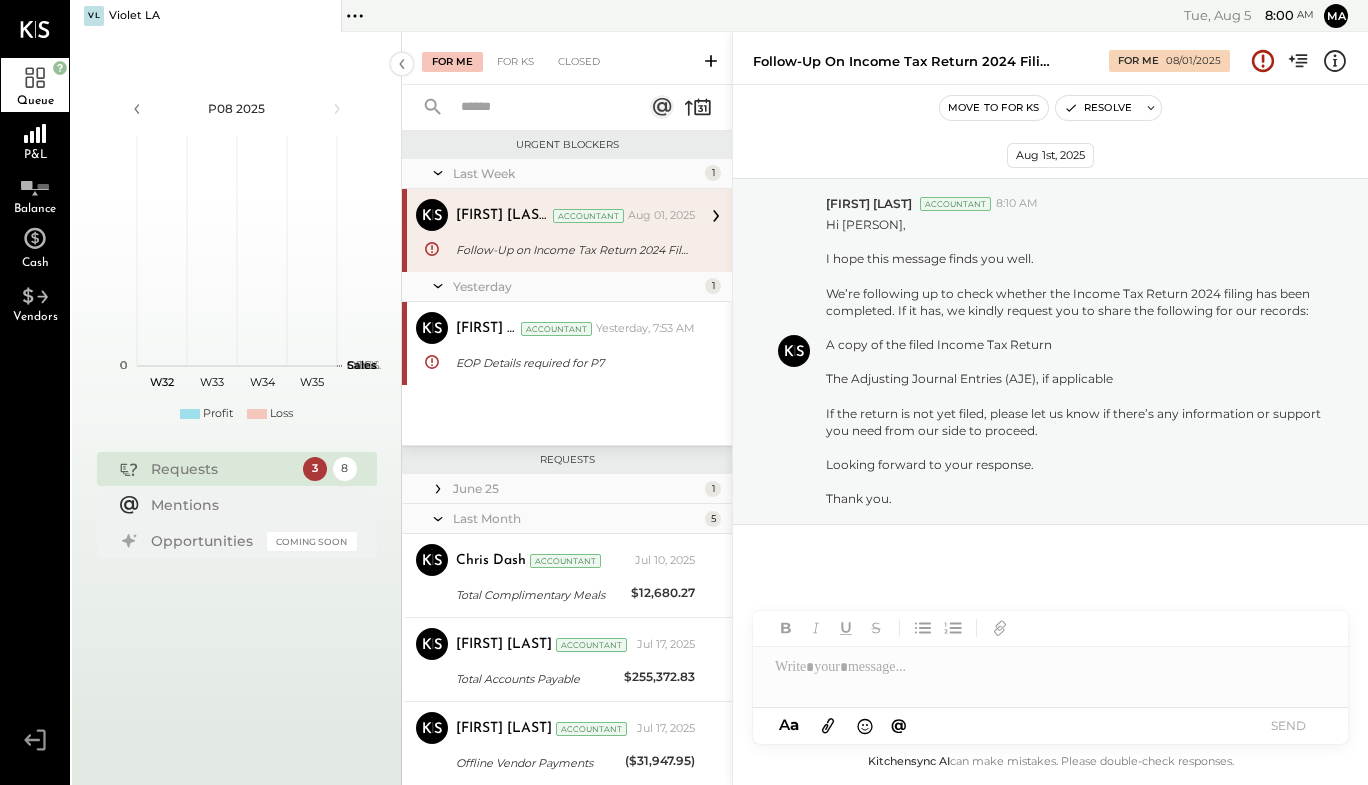 click 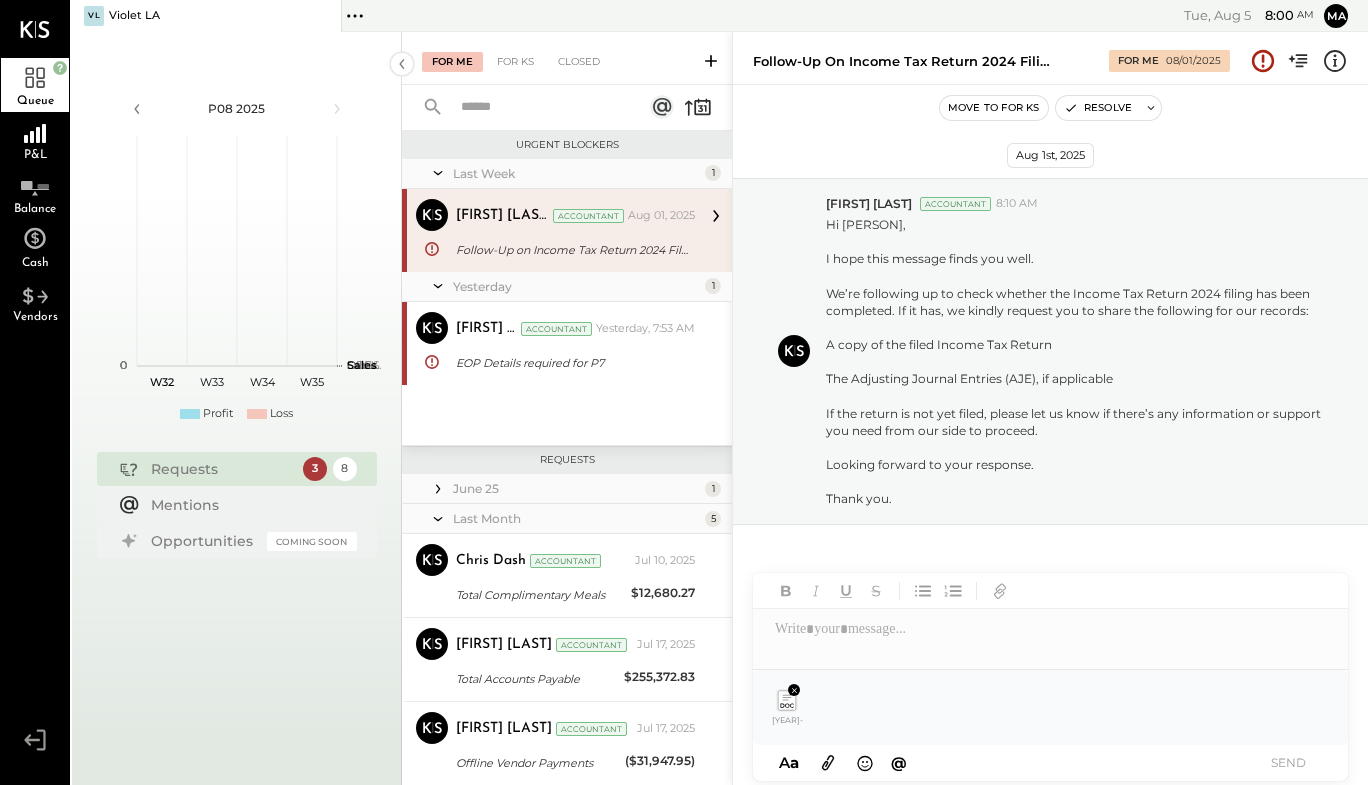 click at bounding box center (1050, 629) 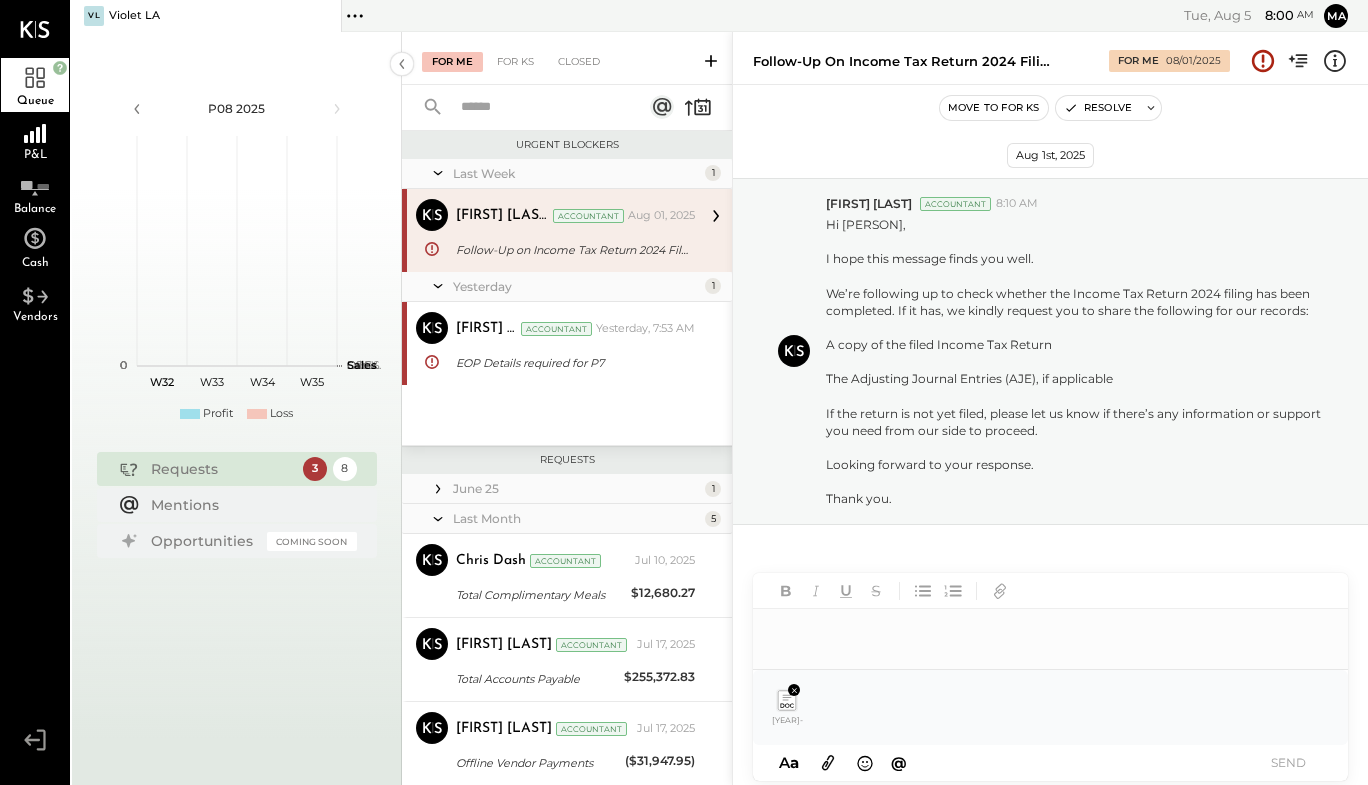 type 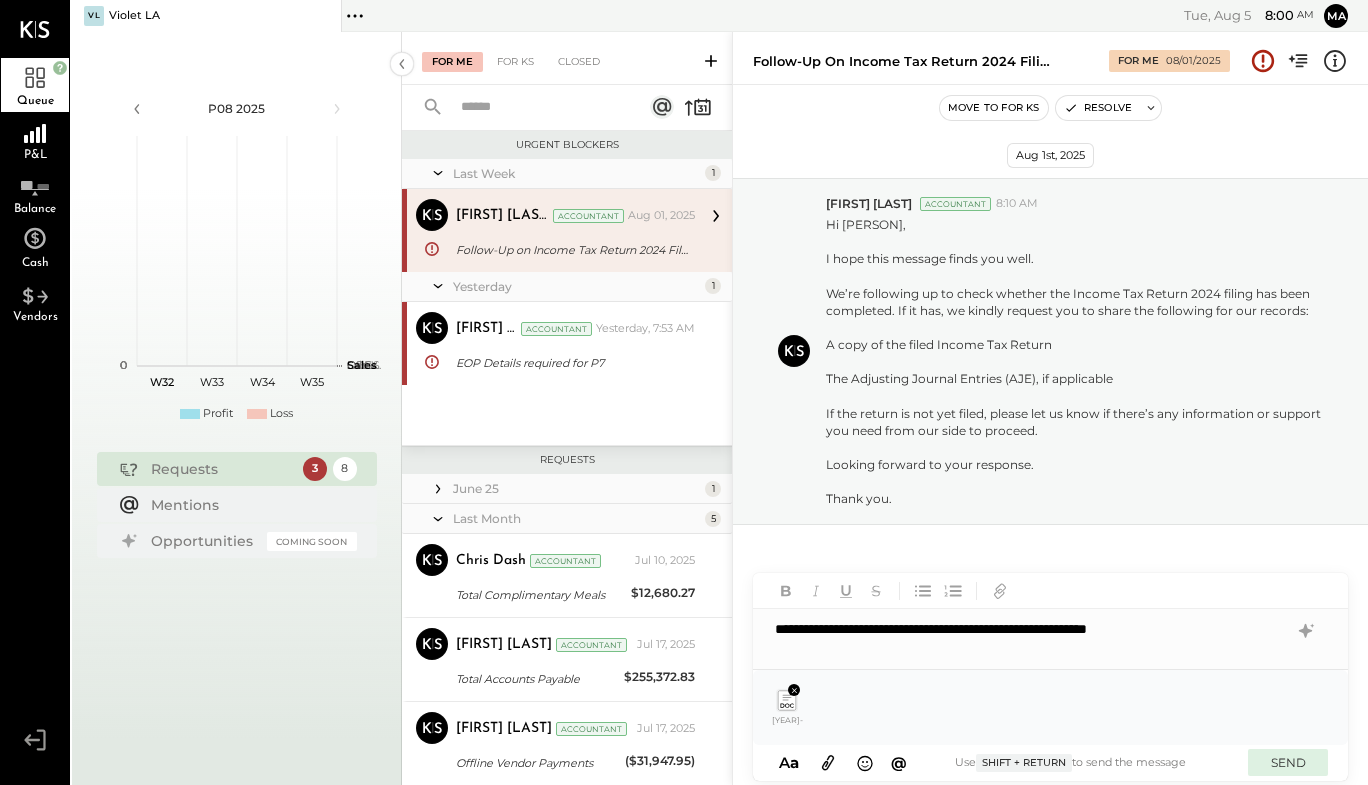 click on "SEND" at bounding box center [1288, 762] 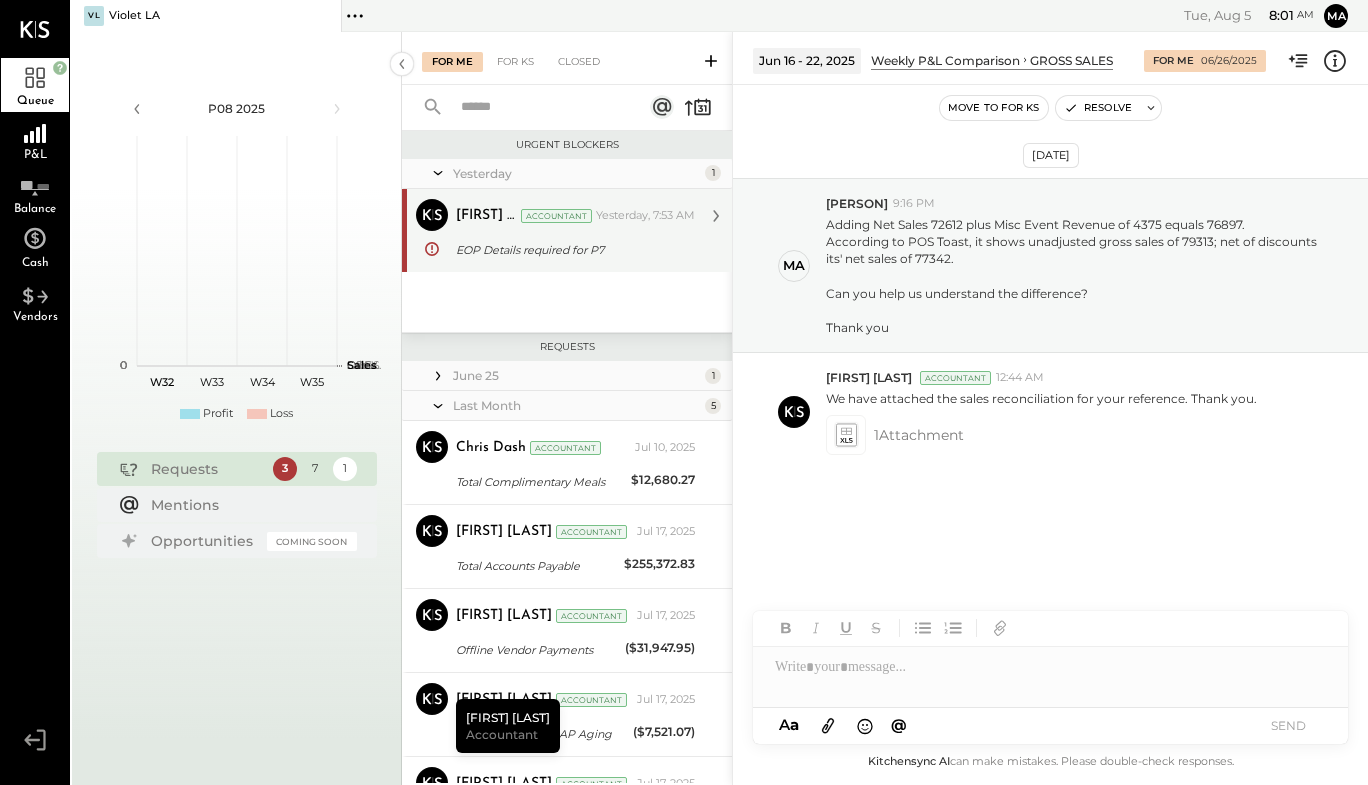 click on "EOP Details required for P7" at bounding box center [572, 250] 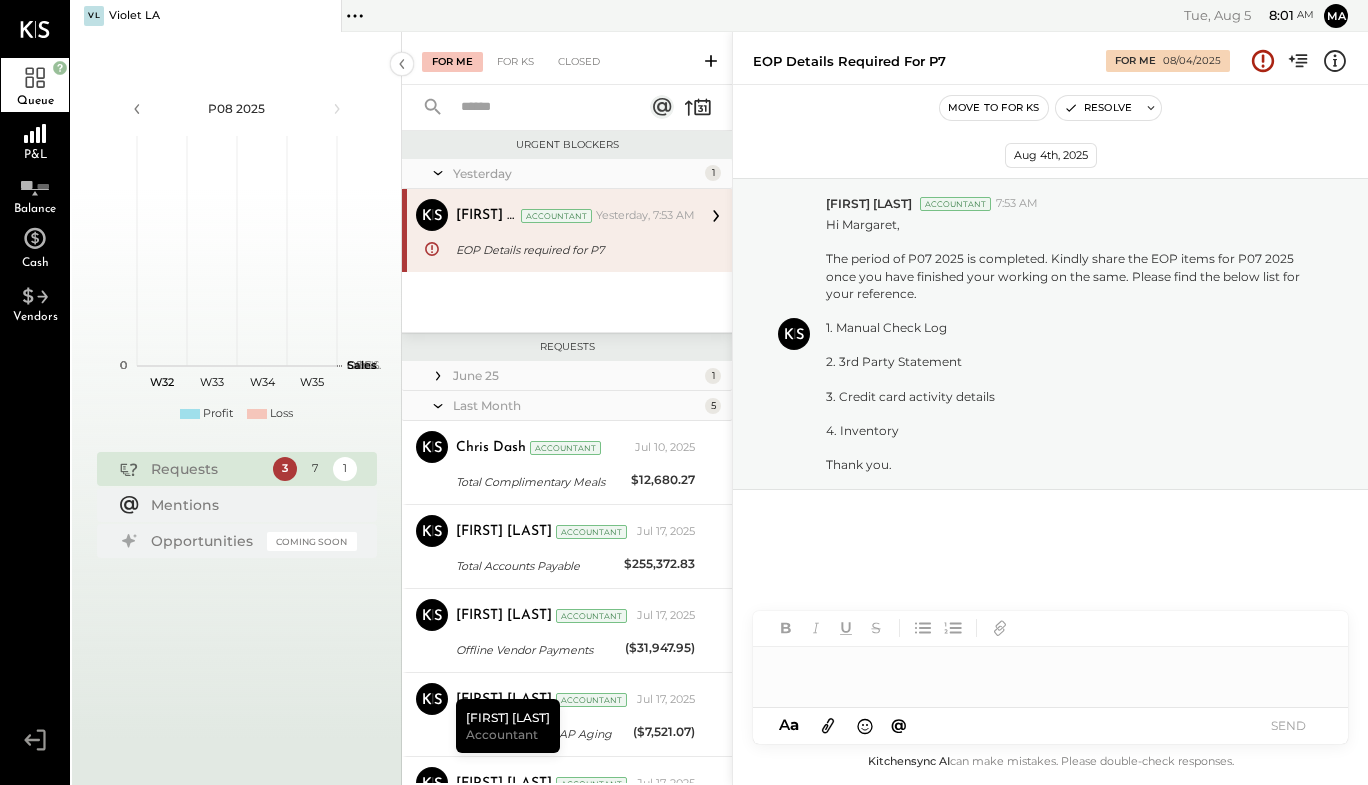 click at bounding box center [1050, 667] 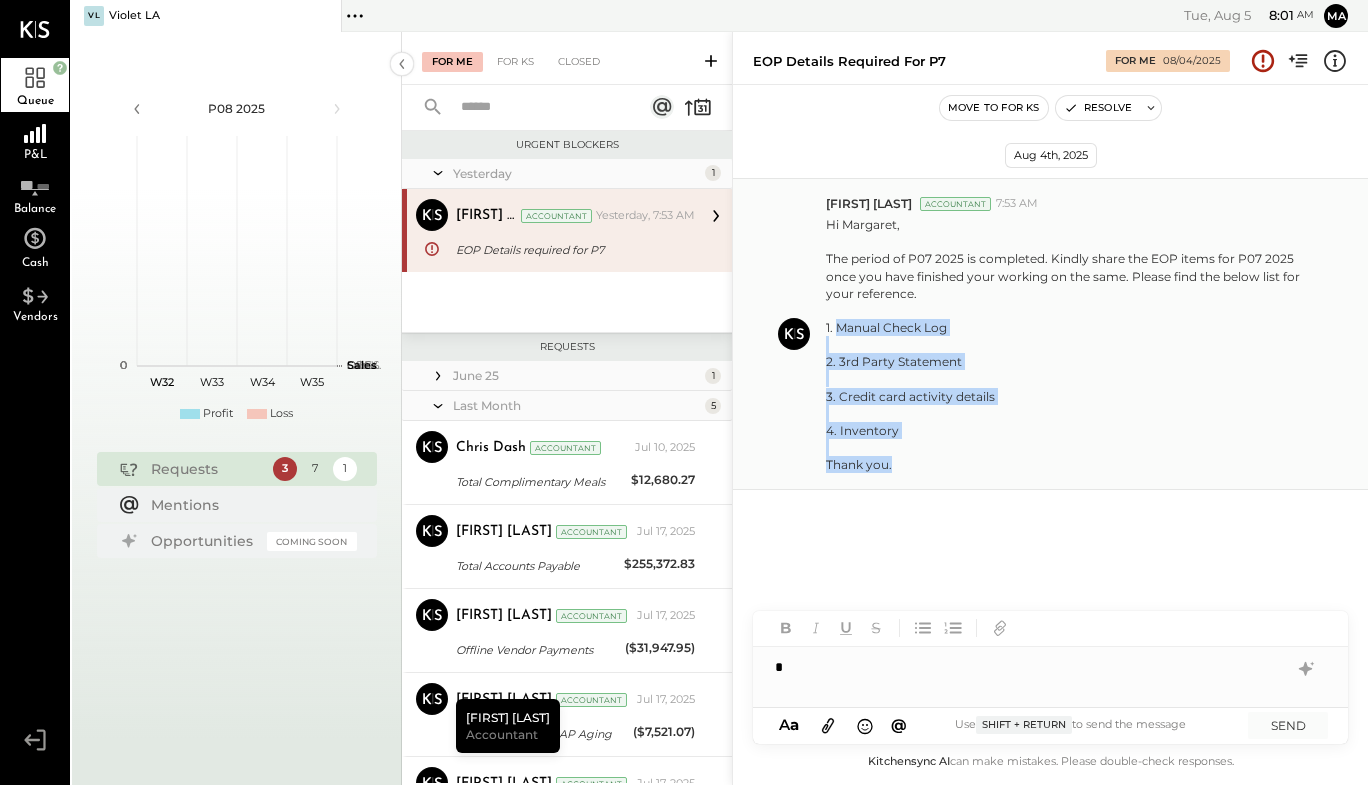 drag, startPoint x: 836, startPoint y: 328, endPoint x: 893, endPoint y: 376, distance: 74.518456 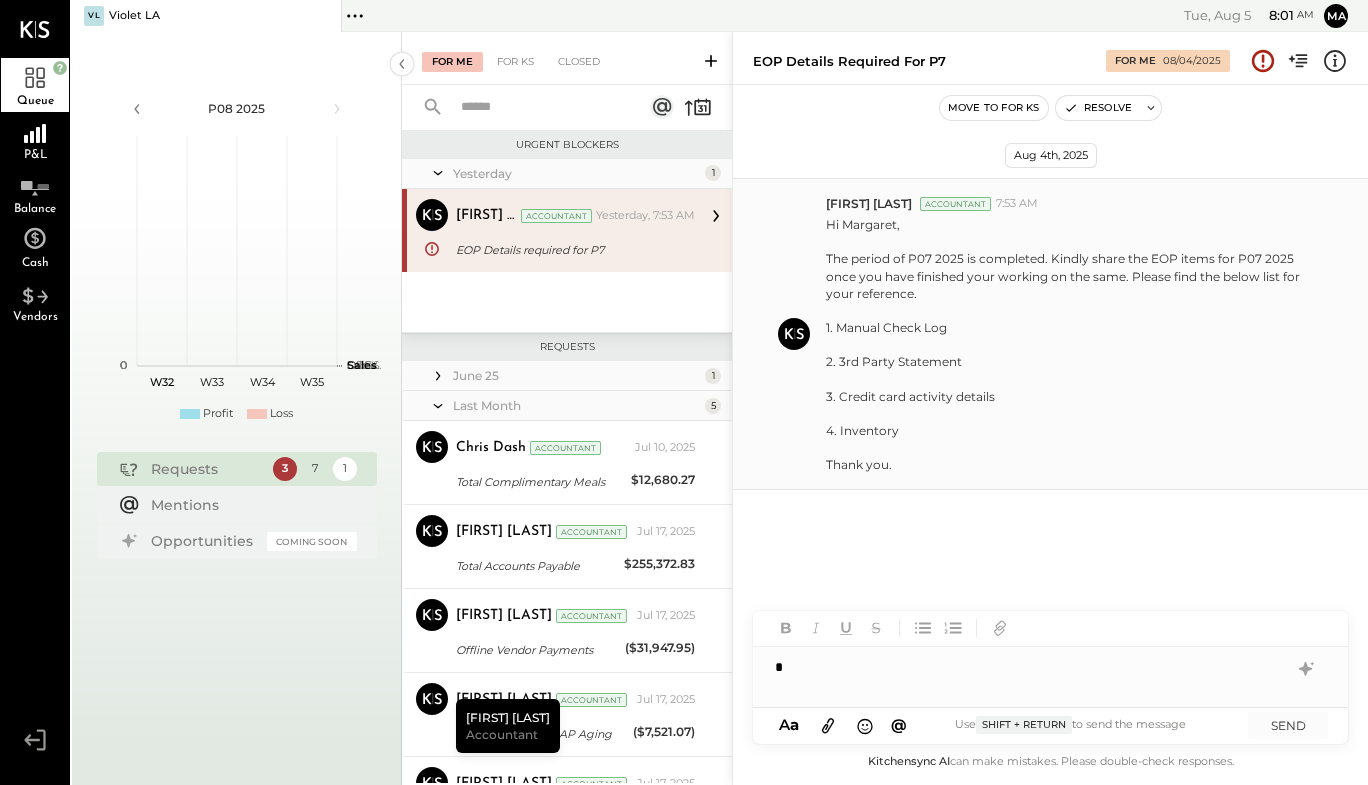 click on "[FIRST] [LAST] [OCCUPATION] [TIME] Hi [PERSON],
The period of P07 2025 is completed. Kindly share the EOP items for P07 2025 once you have finished your working on the same. Please find the below list for your reference.
1. Manual Check Log
2. 3rd Party Statement
3. Credit card activity details
4. Inventory
Thank you." at bounding box center (1050, 334) 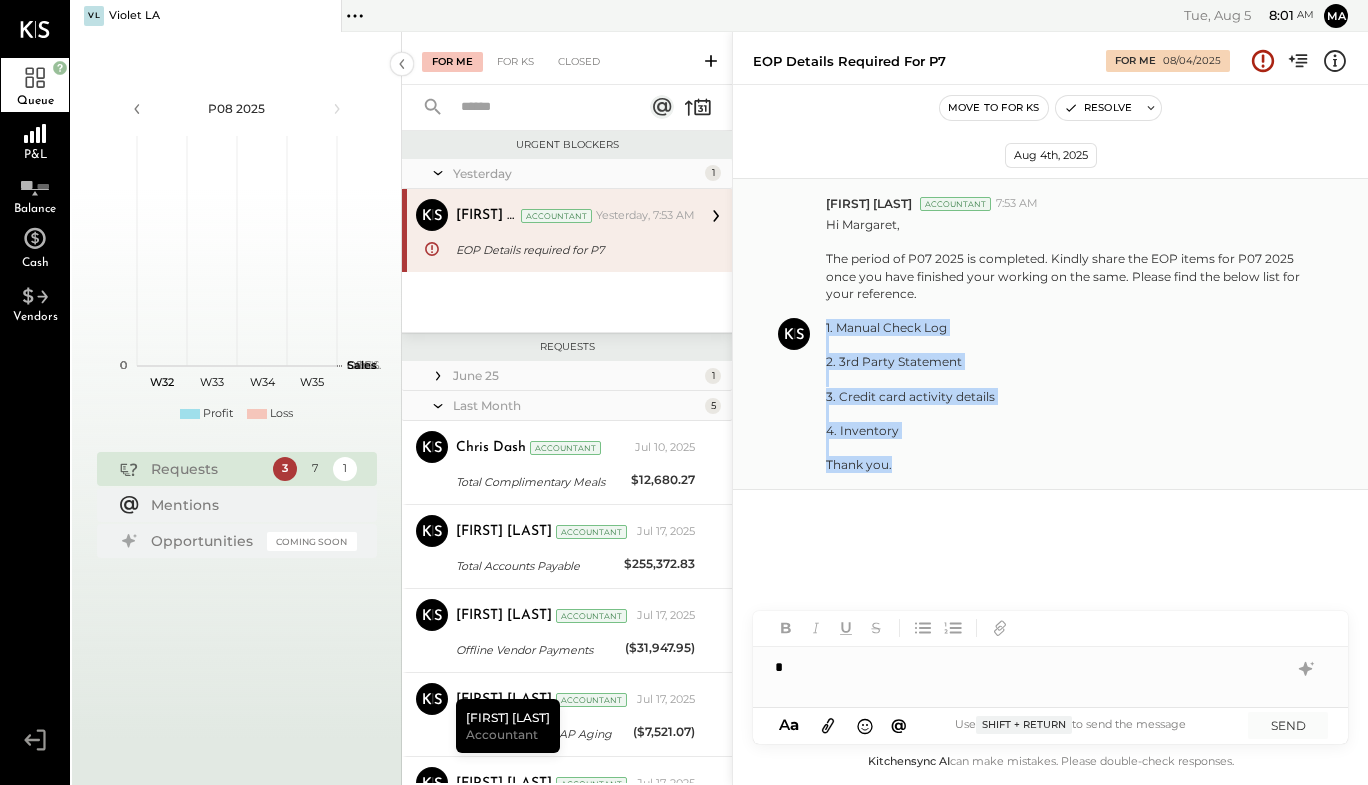 drag, startPoint x: 819, startPoint y: 321, endPoint x: 902, endPoint y: 467, distance: 167.94344 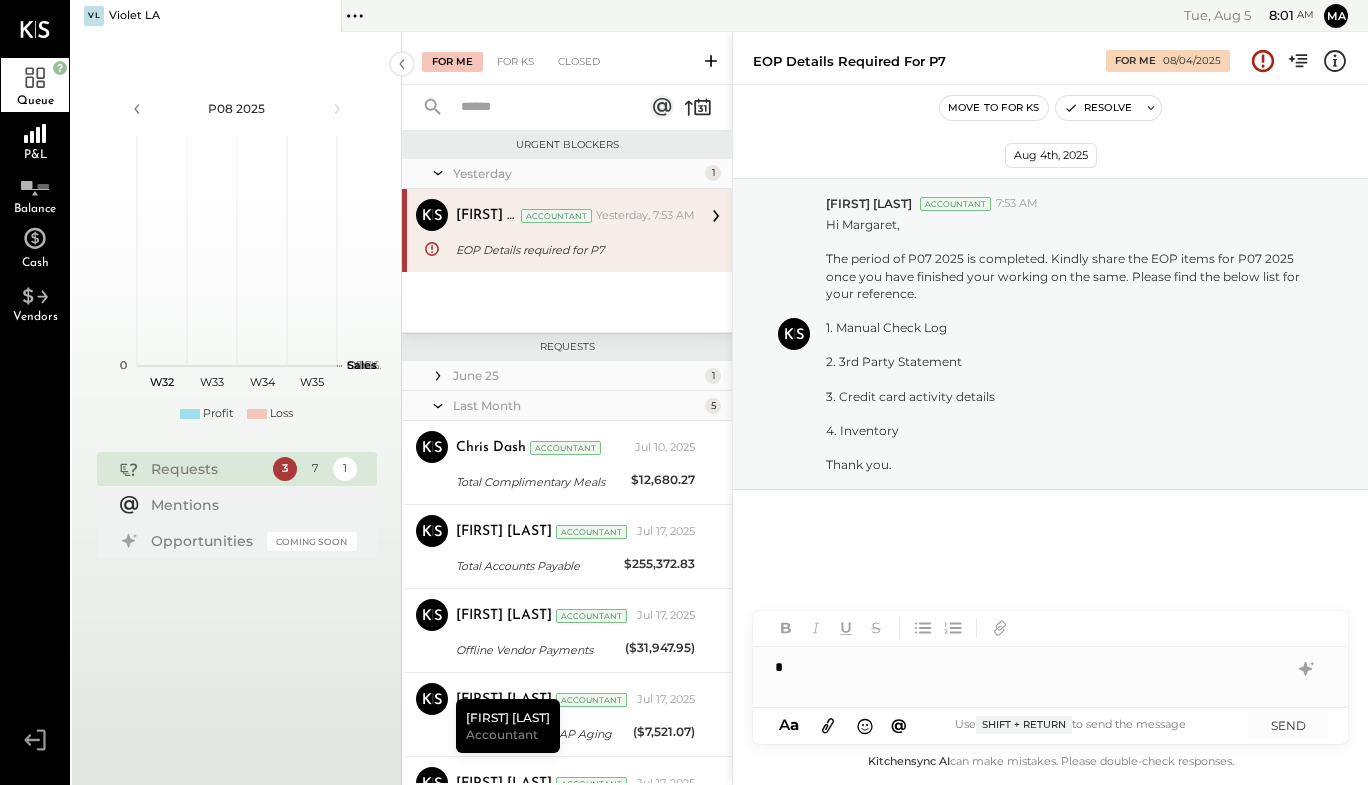 drag, startPoint x: 848, startPoint y: 670, endPoint x: 817, endPoint y: 669, distance: 31.016125 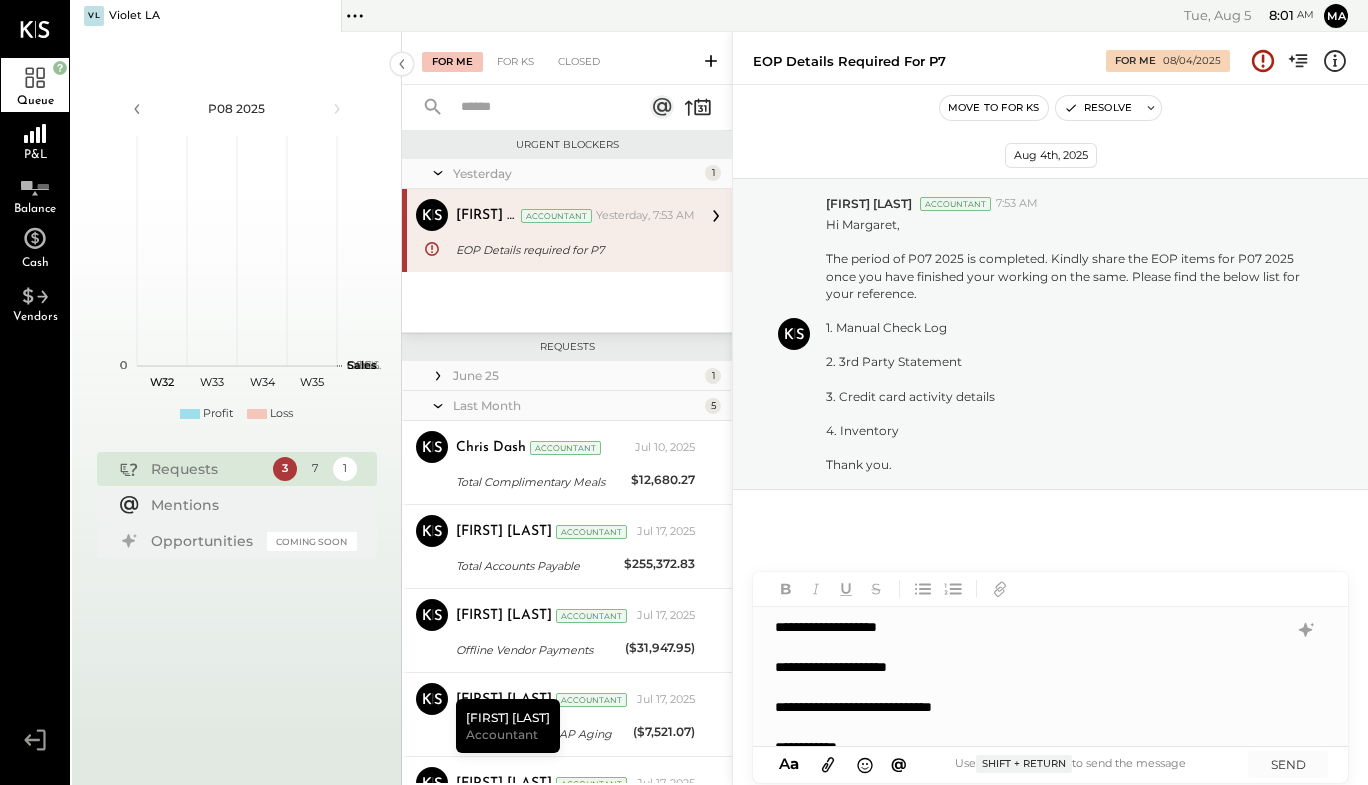 click on "**********" at bounding box center [1050, 677] 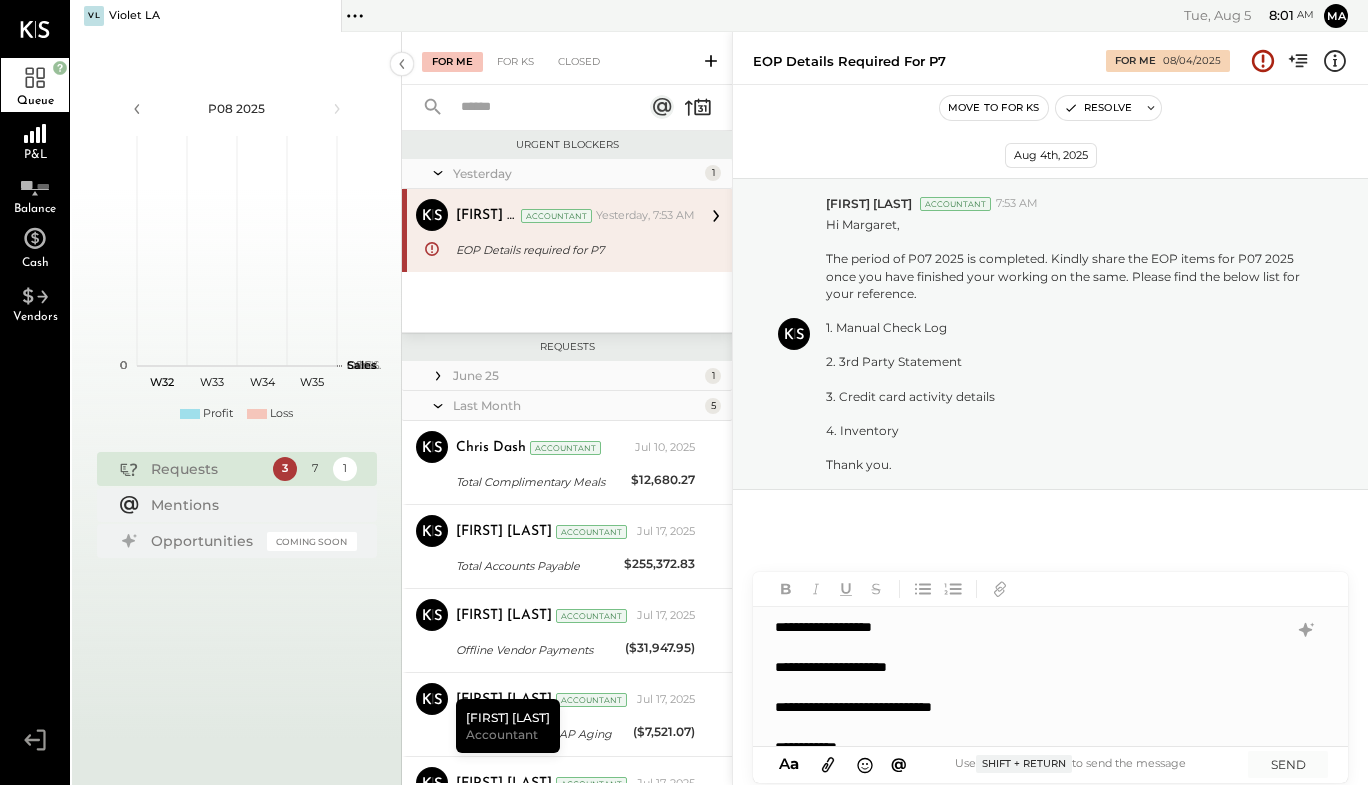 click on "**********" at bounding box center [1050, 677] 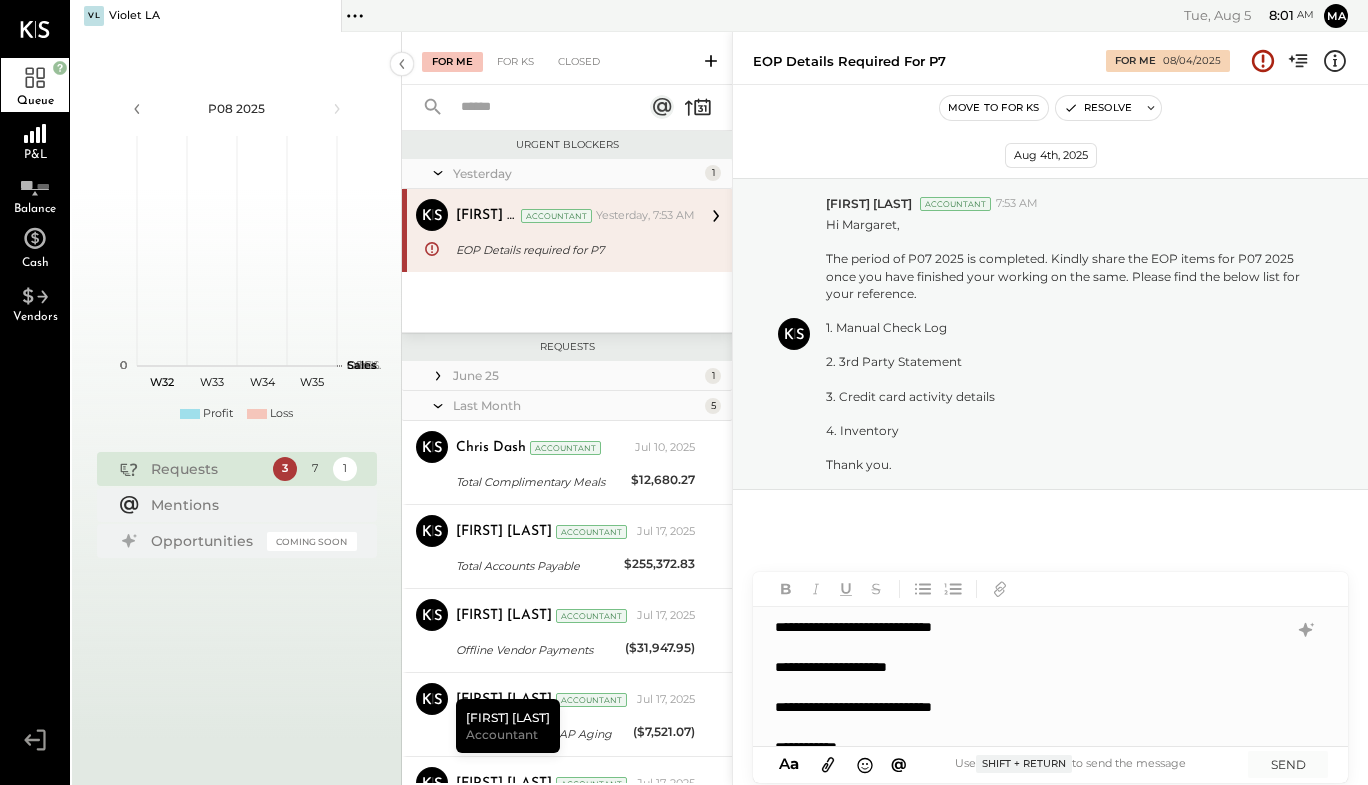 click on "**********" at bounding box center [1050, 677] 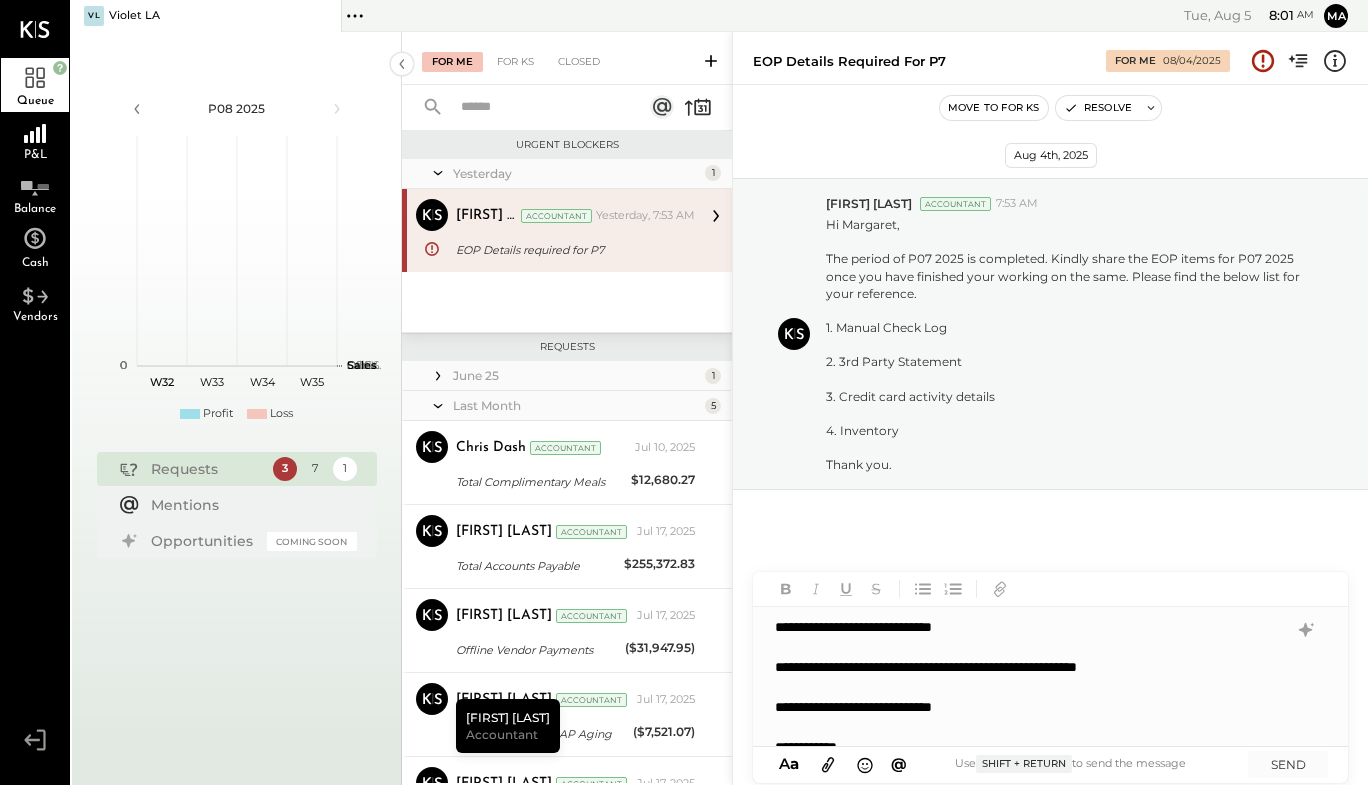 click on "**********" at bounding box center (1050, 677) 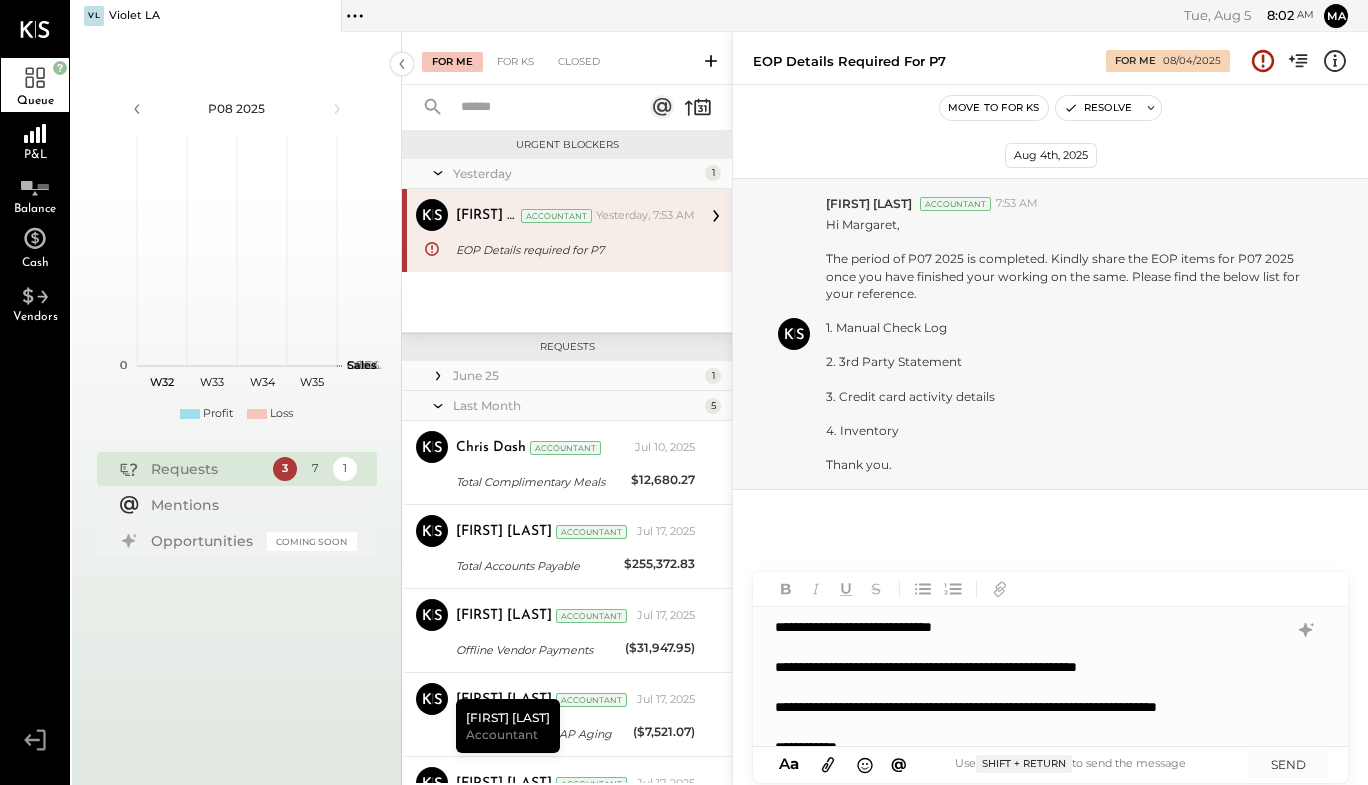 click on "**********" at bounding box center (1050, 677) 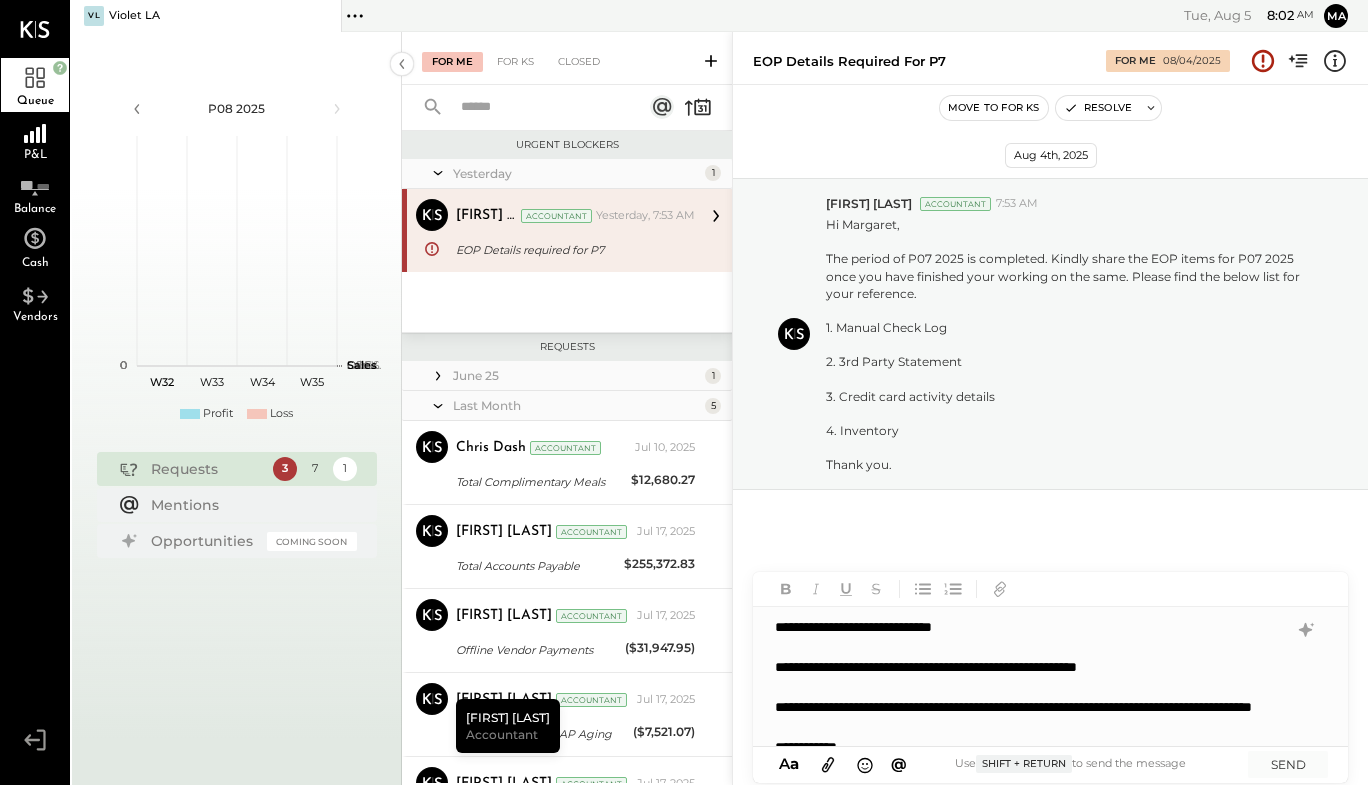 click on "**********" at bounding box center [1050, 677] 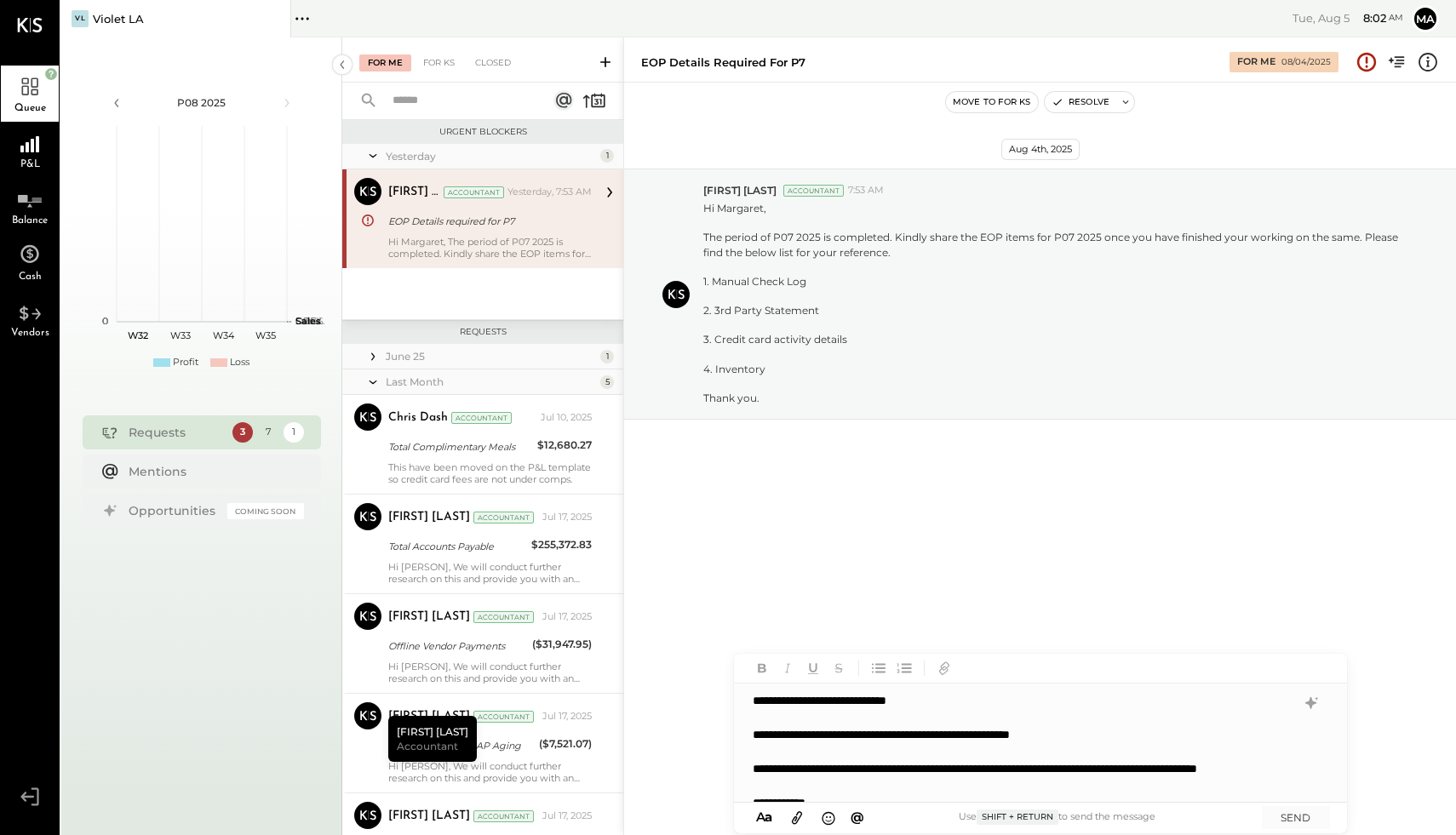 drag, startPoint x: 1132, startPoint y: 0, endPoint x: 973, endPoint y: 494, distance: 518.9576 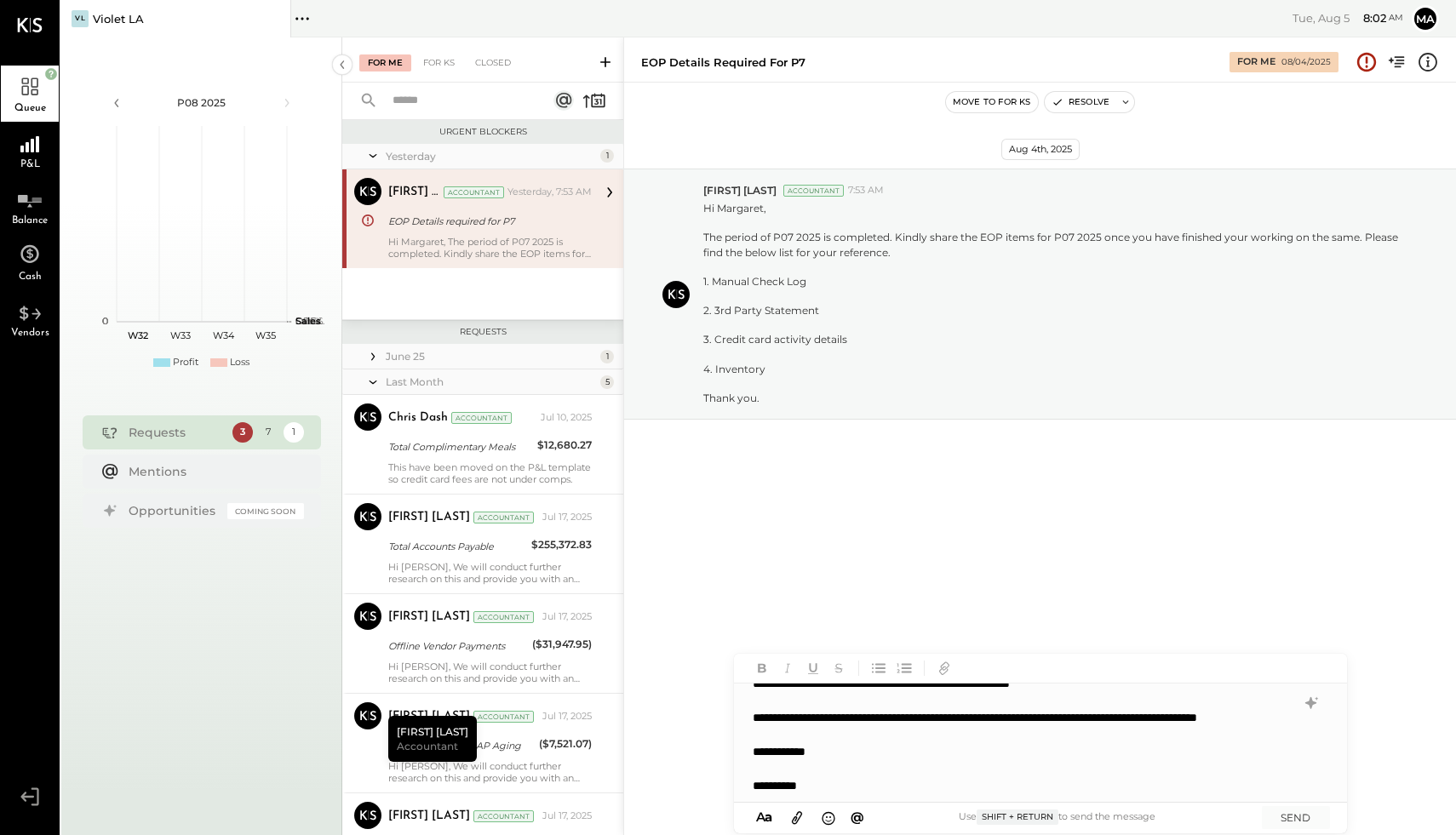 scroll, scrollTop: 68, scrollLeft: 0, axis: vertical 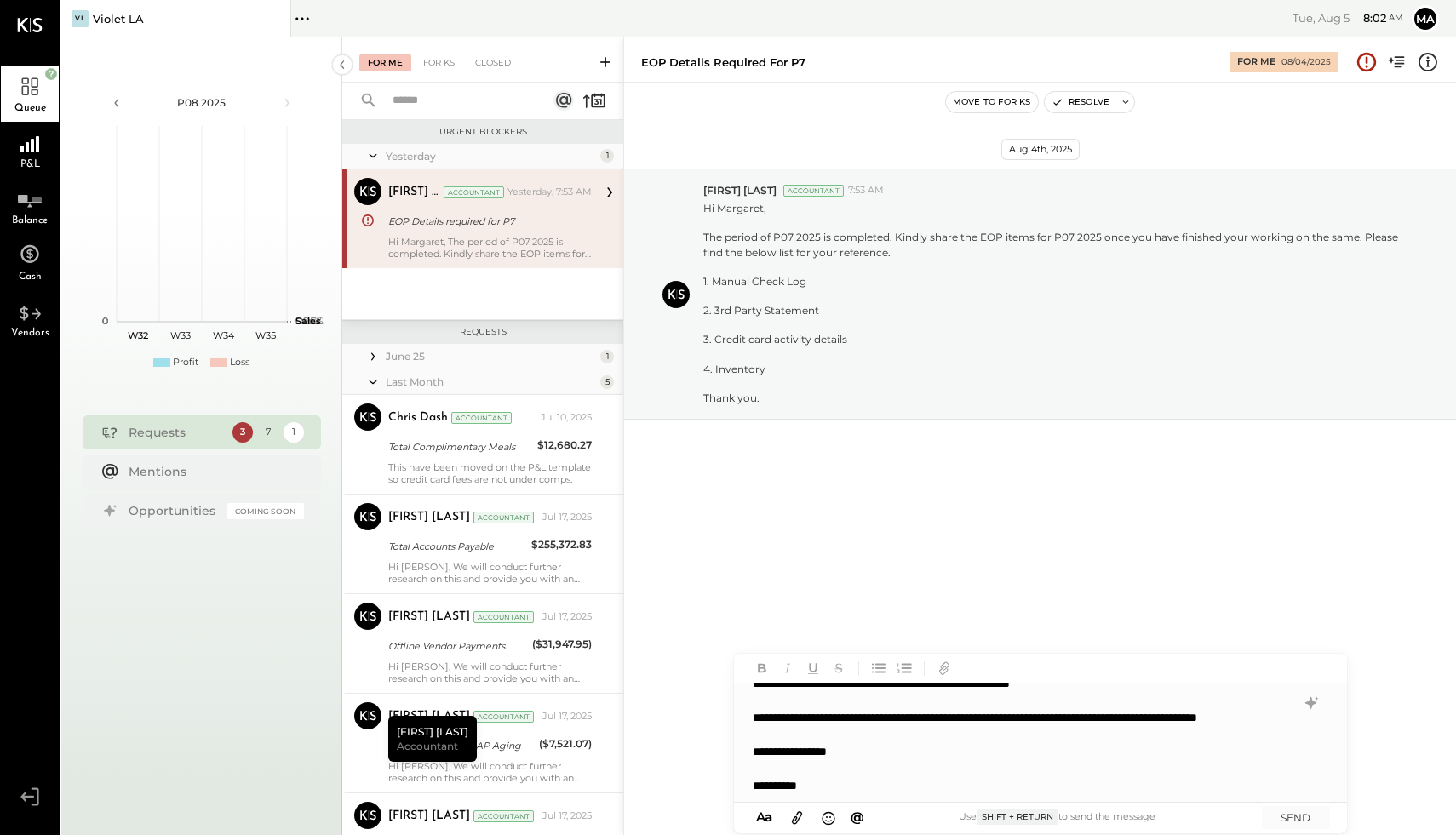 click on "**********" at bounding box center (1040, 743) 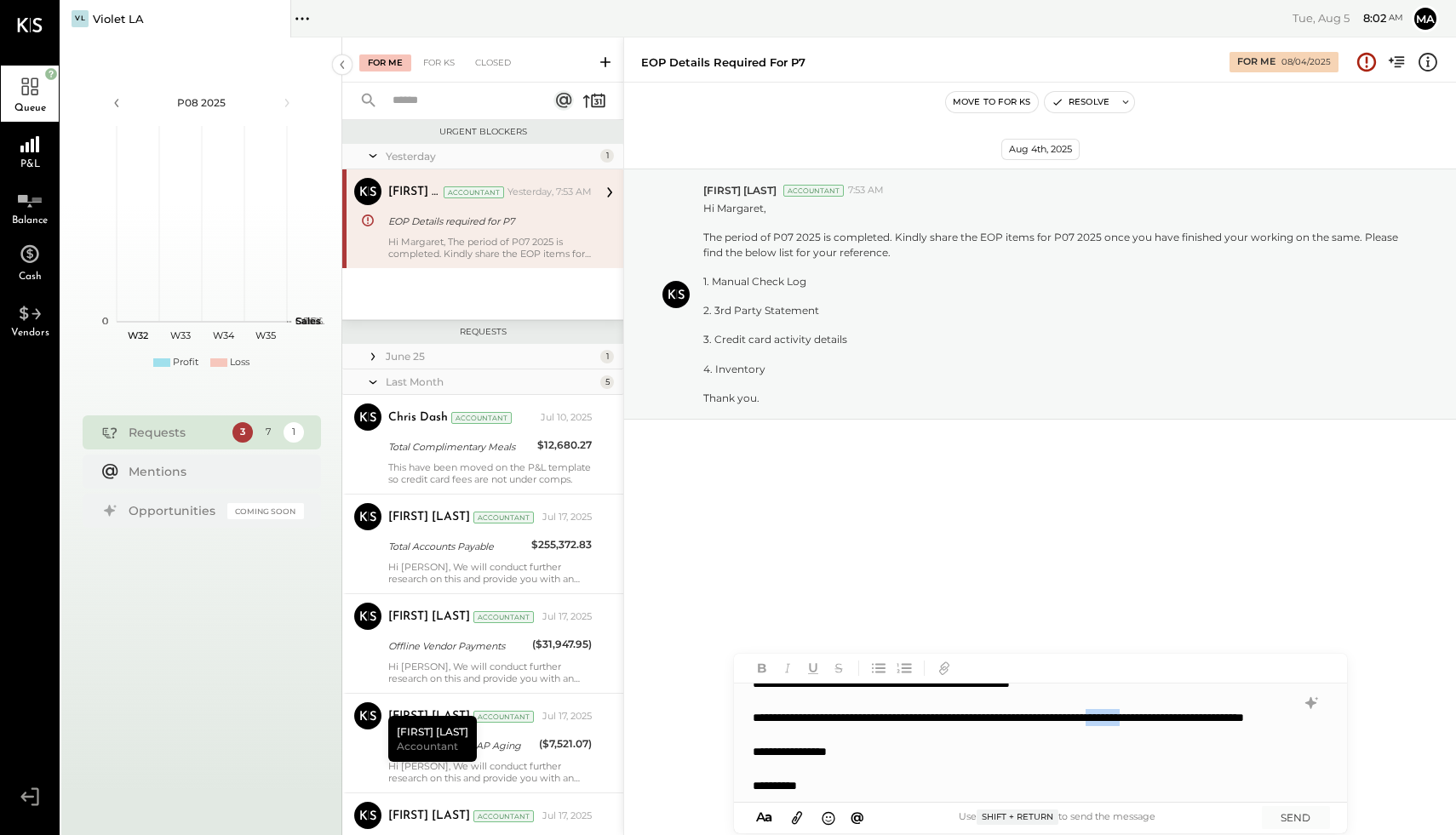 drag, startPoint x: 1201, startPoint y: 707, endPoint x: 1251, endPoint y: 706, distance: 50.01 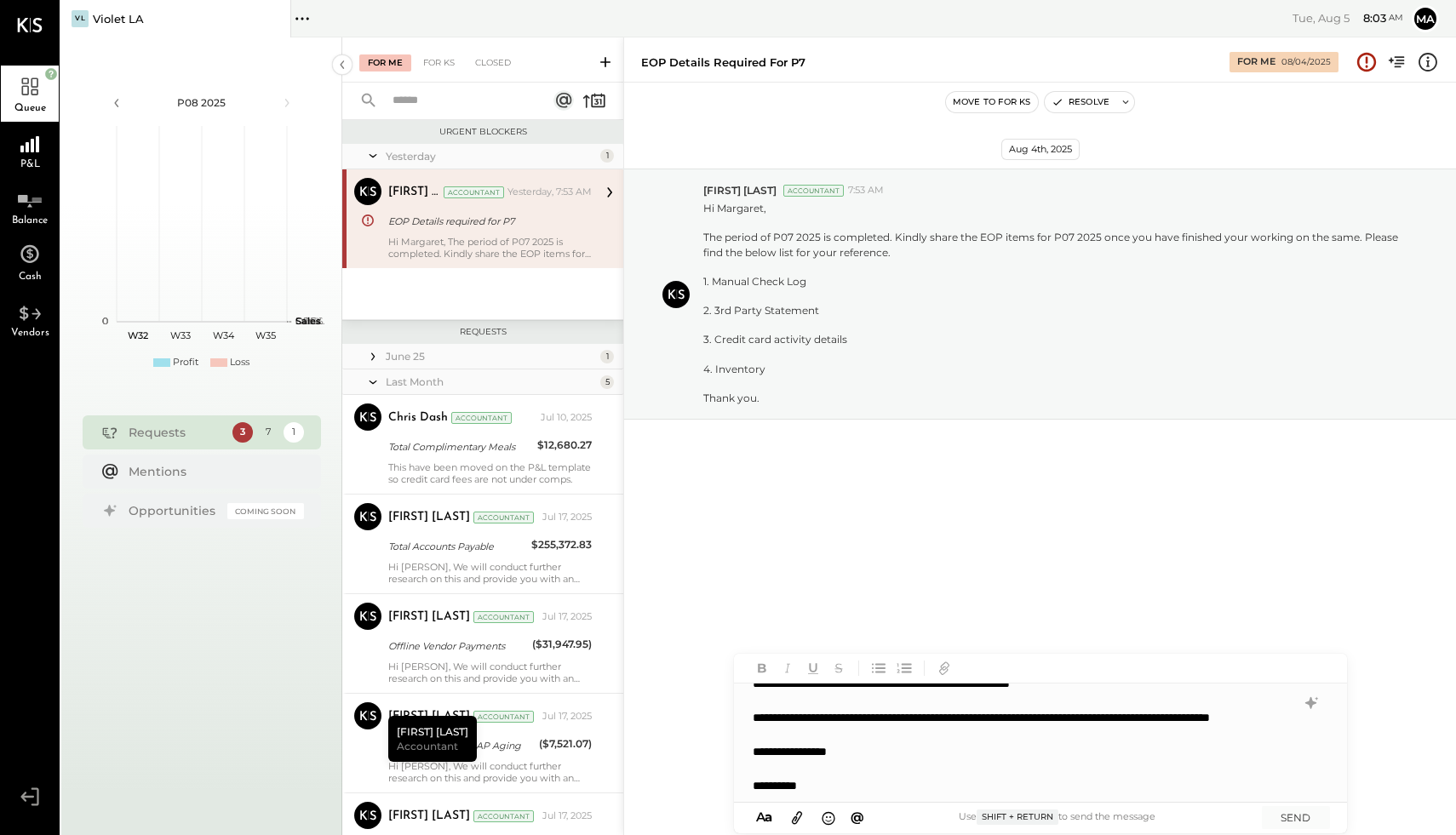 click on "**********" at bounding box center [1040, 743] 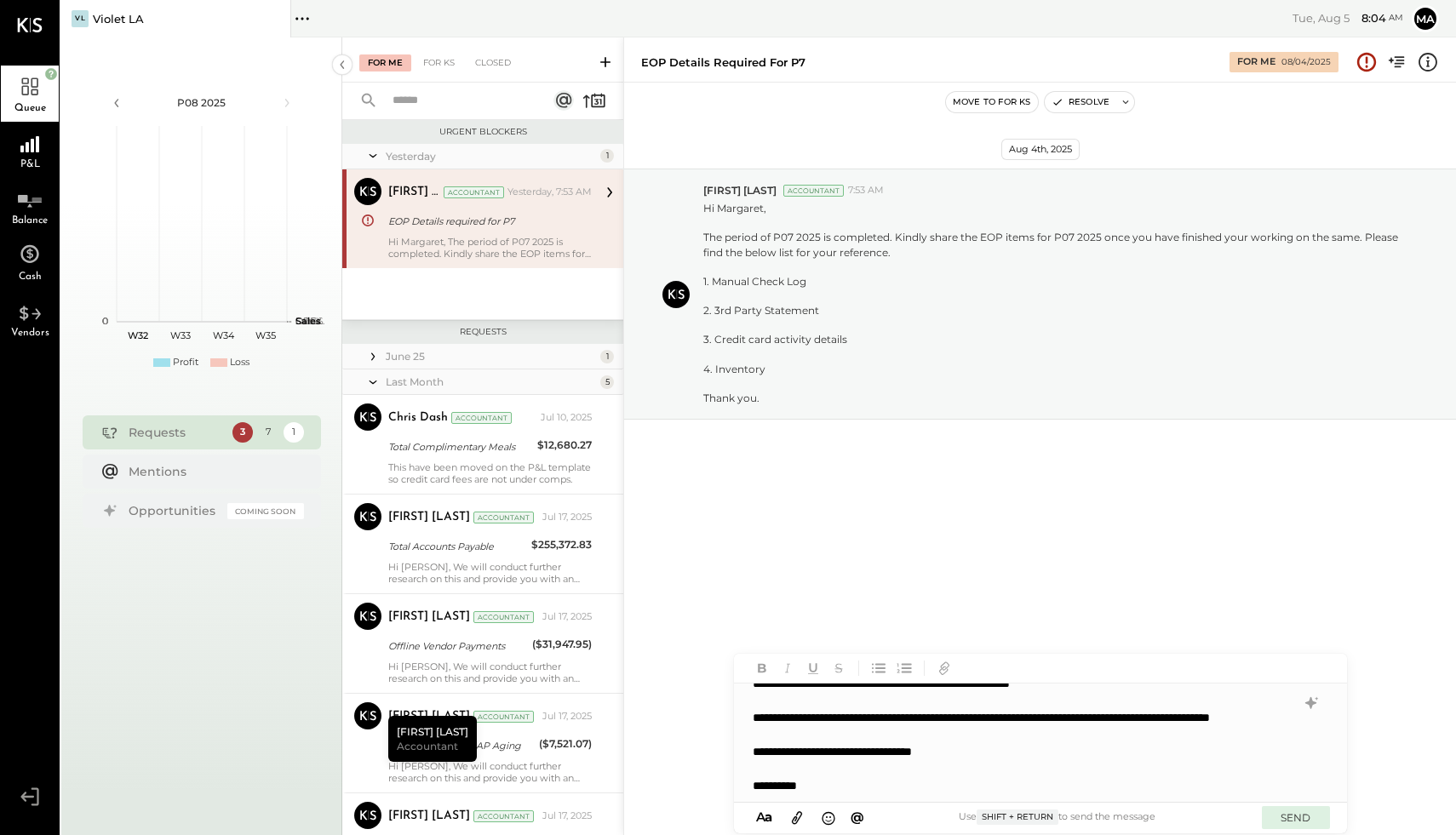 click on "SEND" at bounding box center [1296, 817] 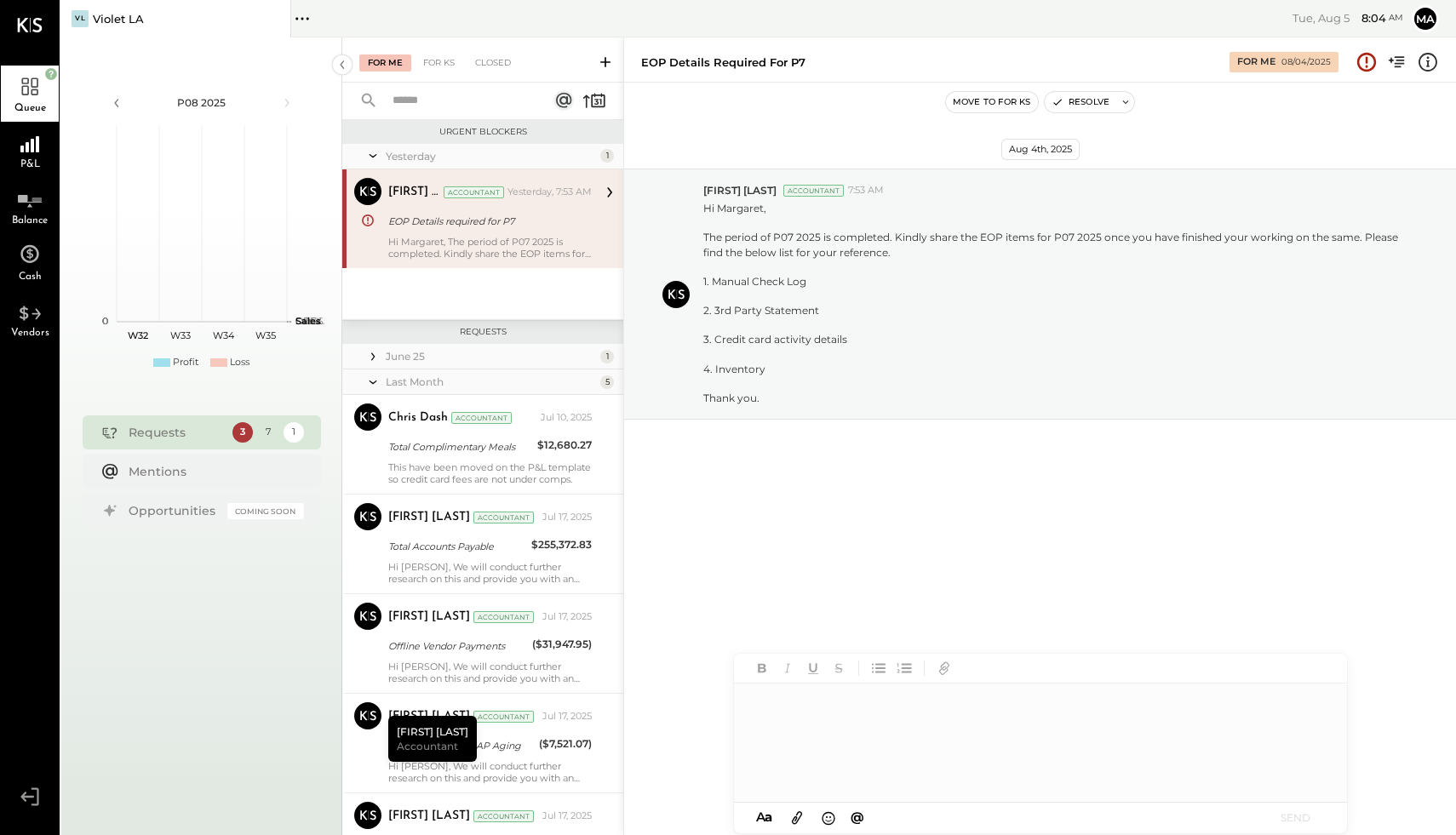 scroll, scrollTop: 0, scrollLeft: 0, axis: both 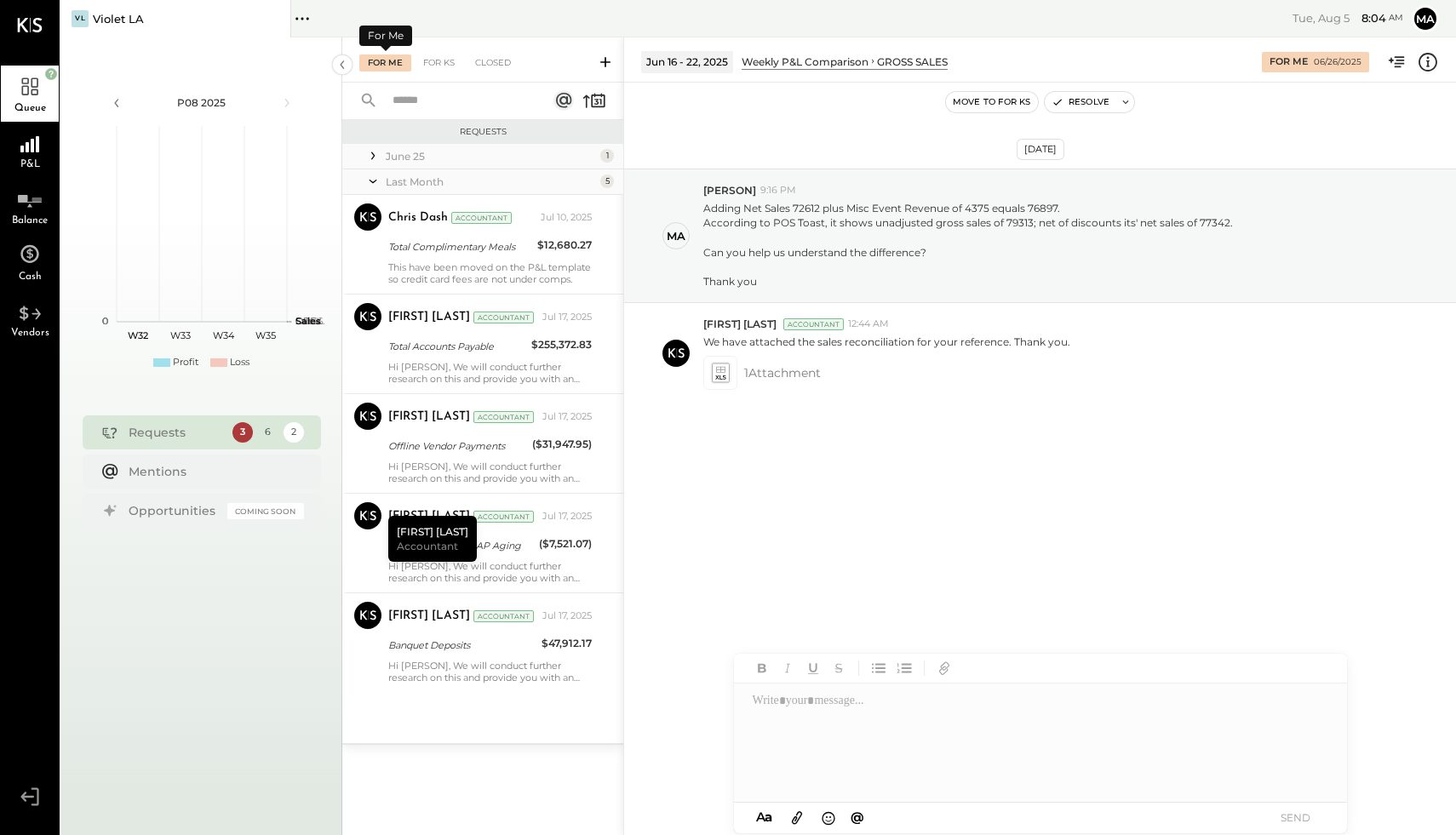 click on "For Me" at bounding box center [385, 63] 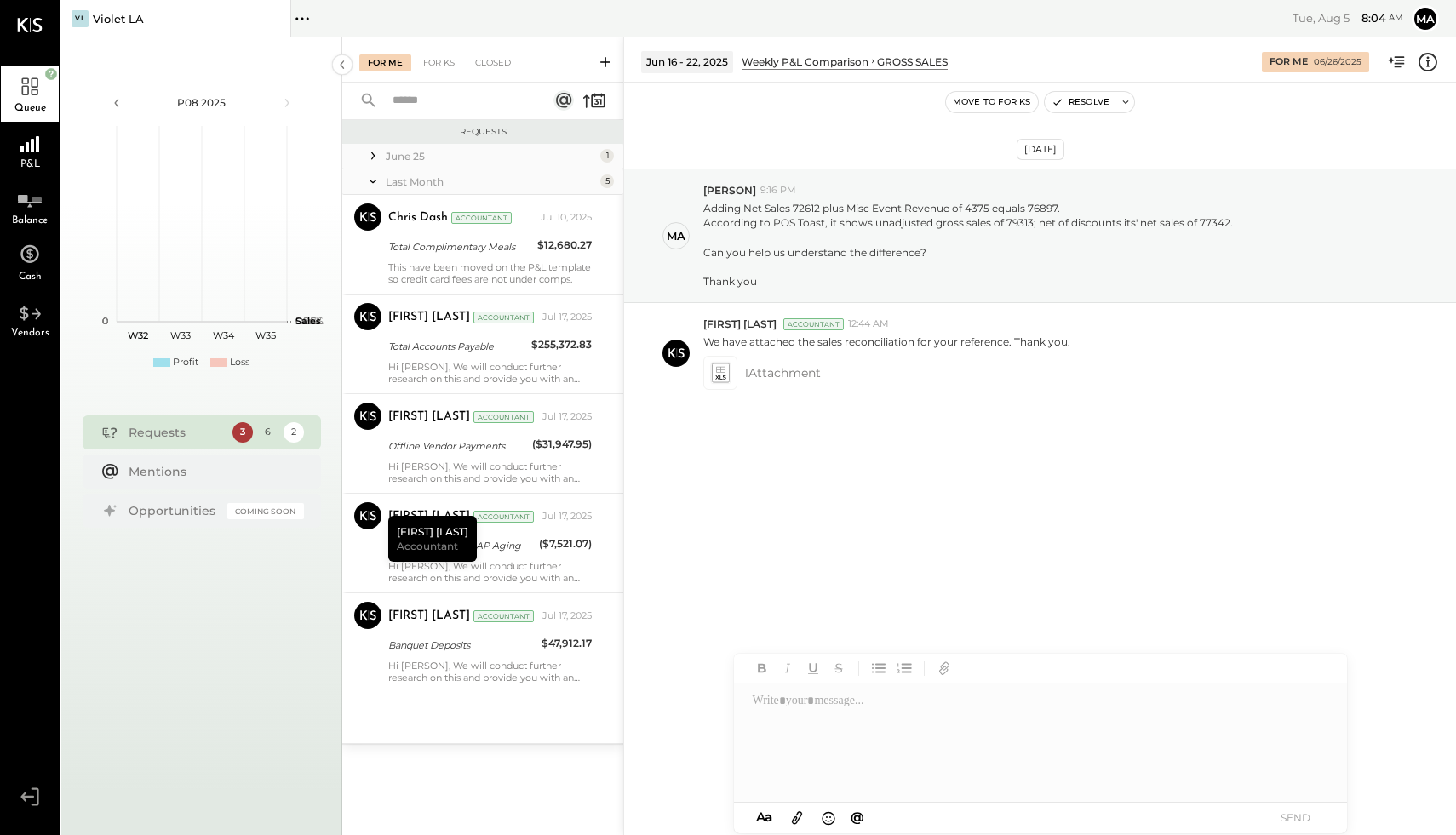 click on "June 25" at bounding box center [490, 156] 